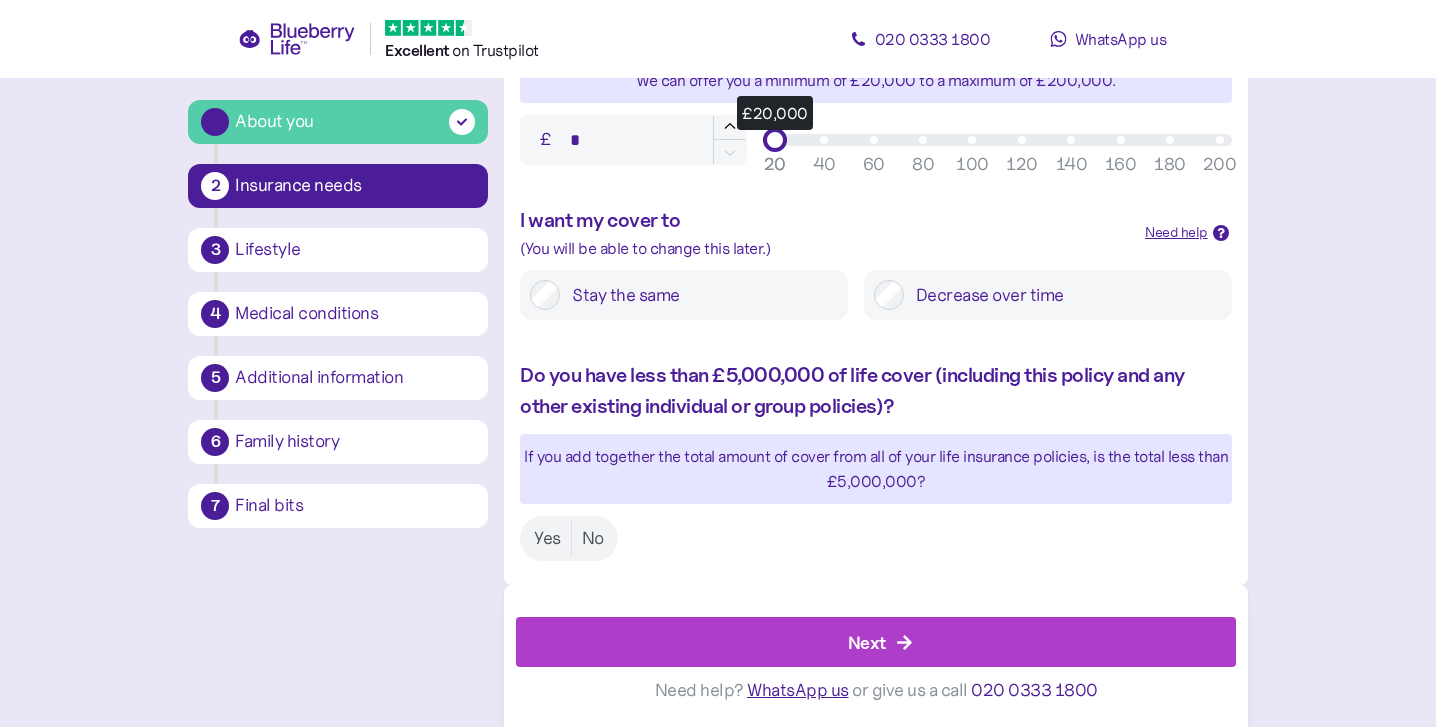 scroll, scrollTop: 38, scrollLeft: 0, axis: vertical 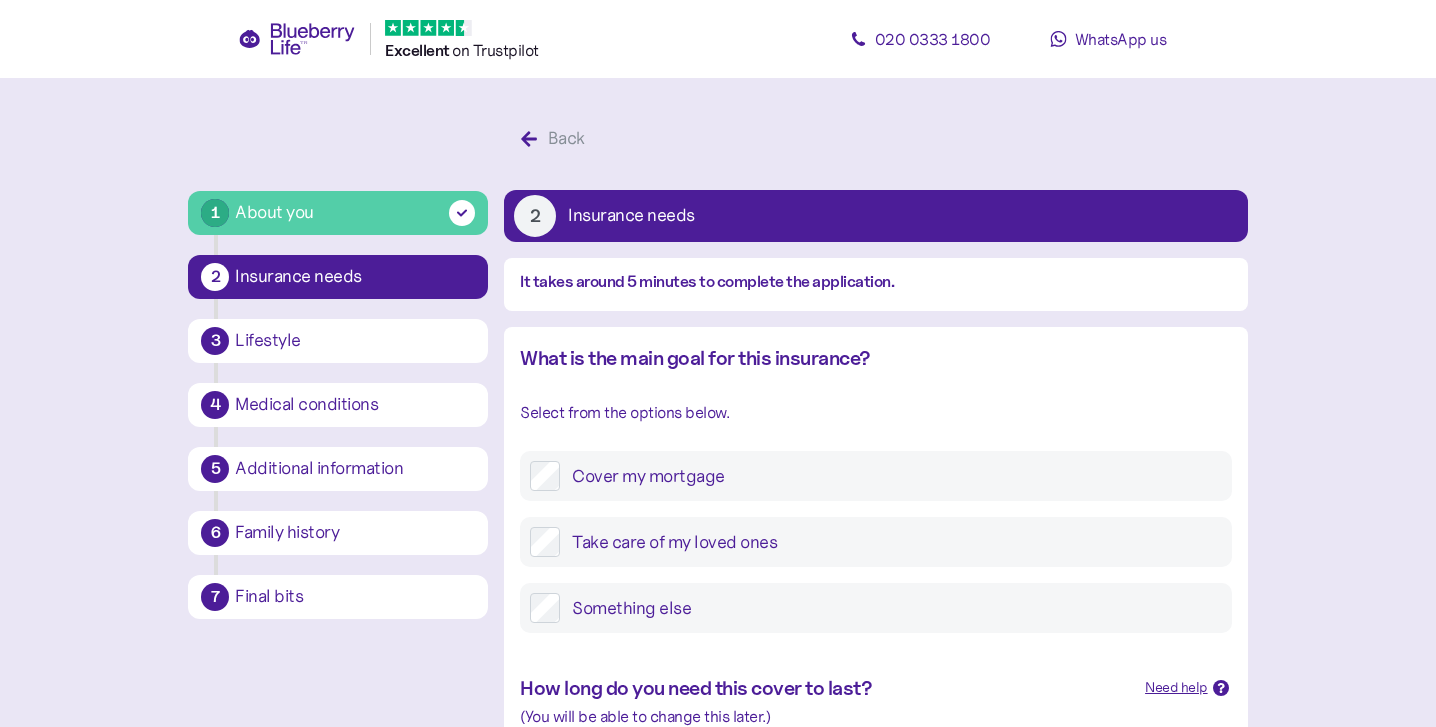 click on "Cover my mortgage" at bounding box center [890, 476] 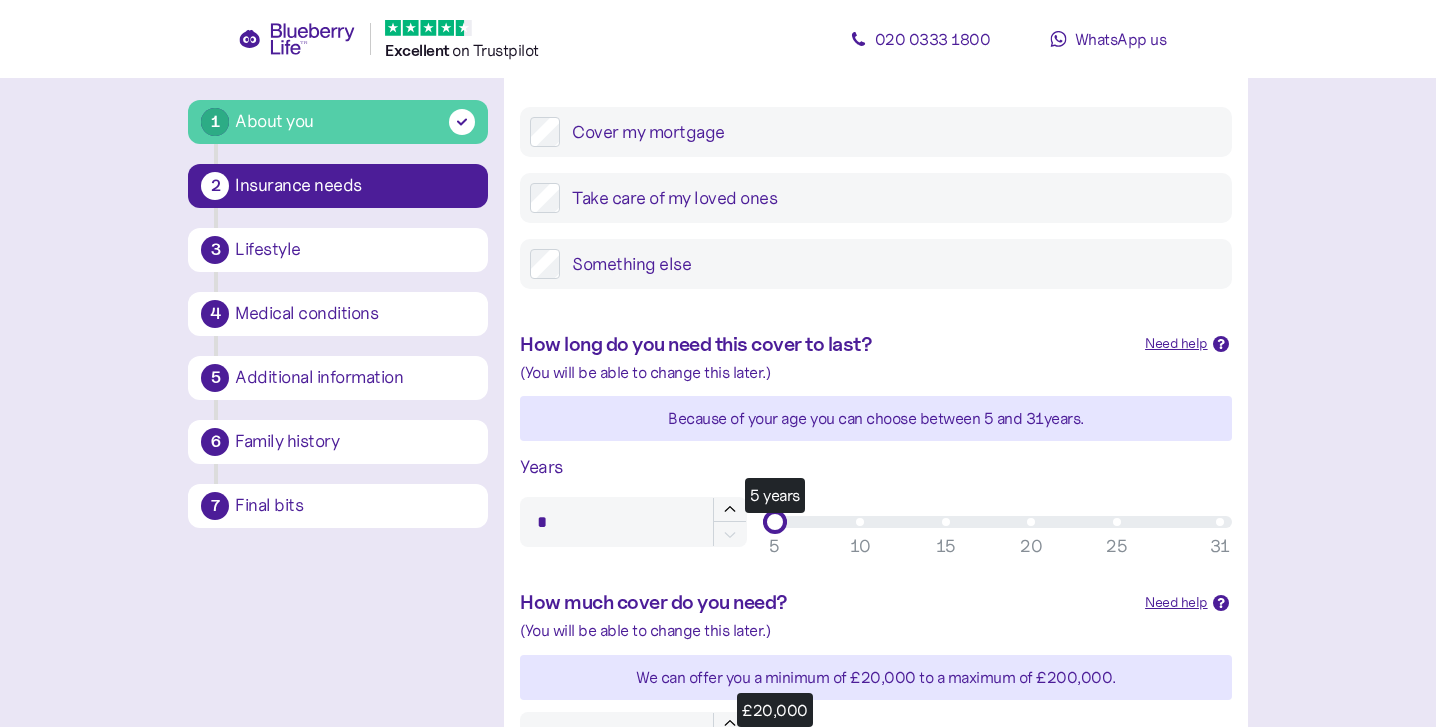 scroll, scrollTop: 346, scrollLeft: 0, axis: vertical 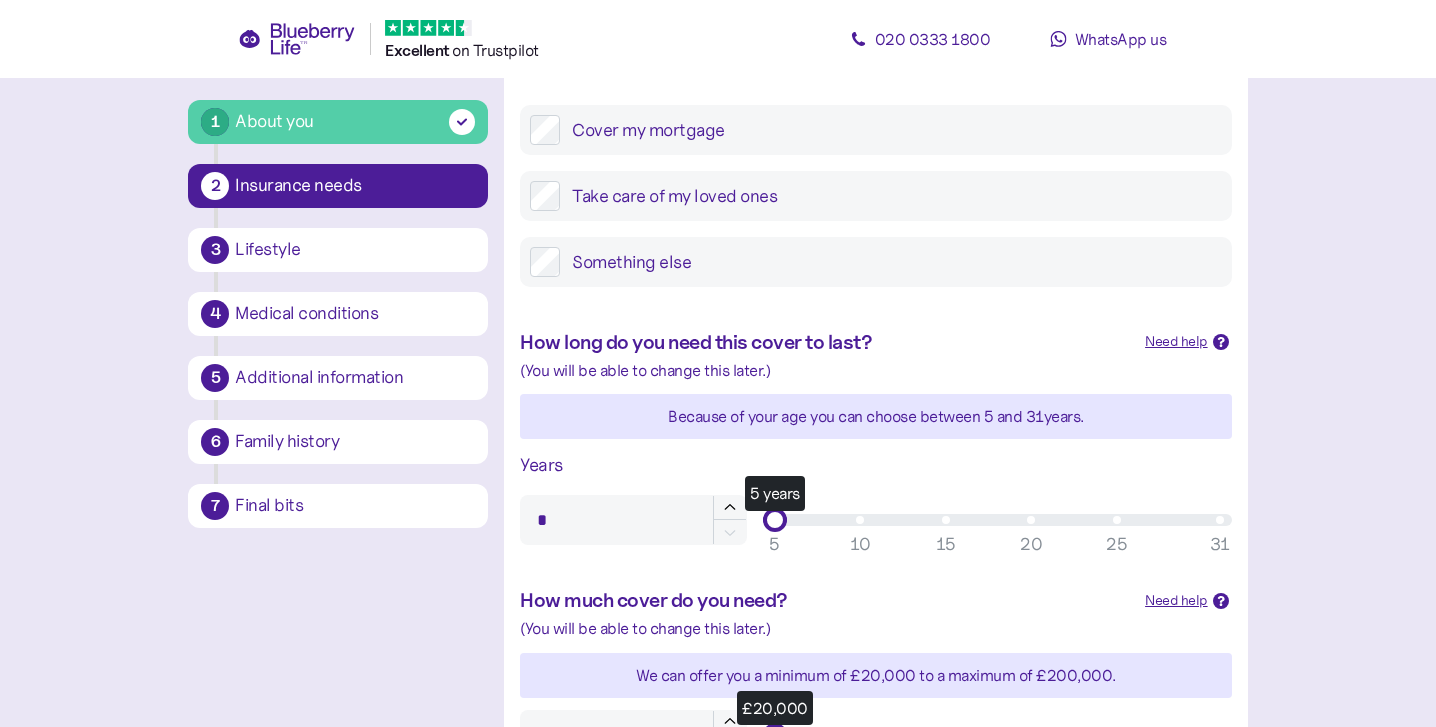 drag, startPoint x: 582, startPoint y: 526, endPoint x: 365, endPoint y: 510, distance: 217.58907 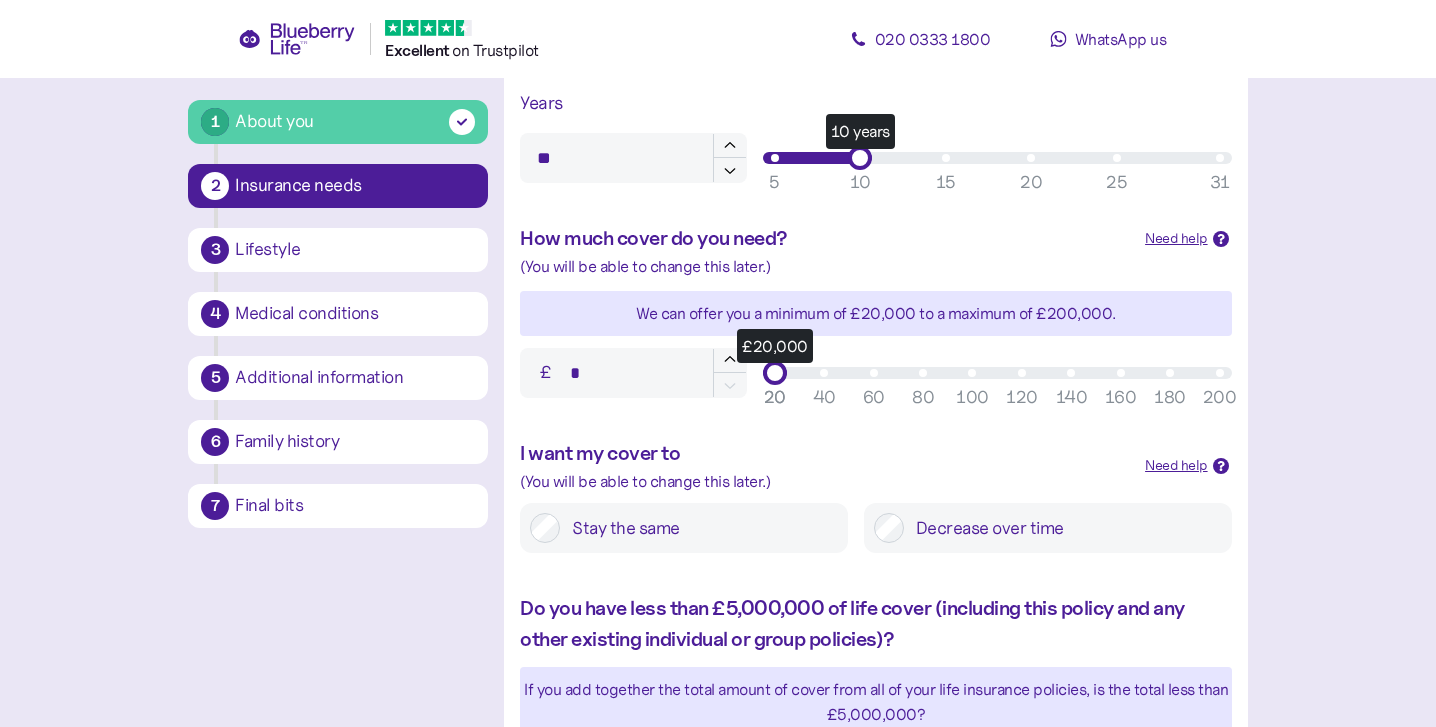 scroll, scrollTop: 732, scrollLeft: 0, axis: vertical 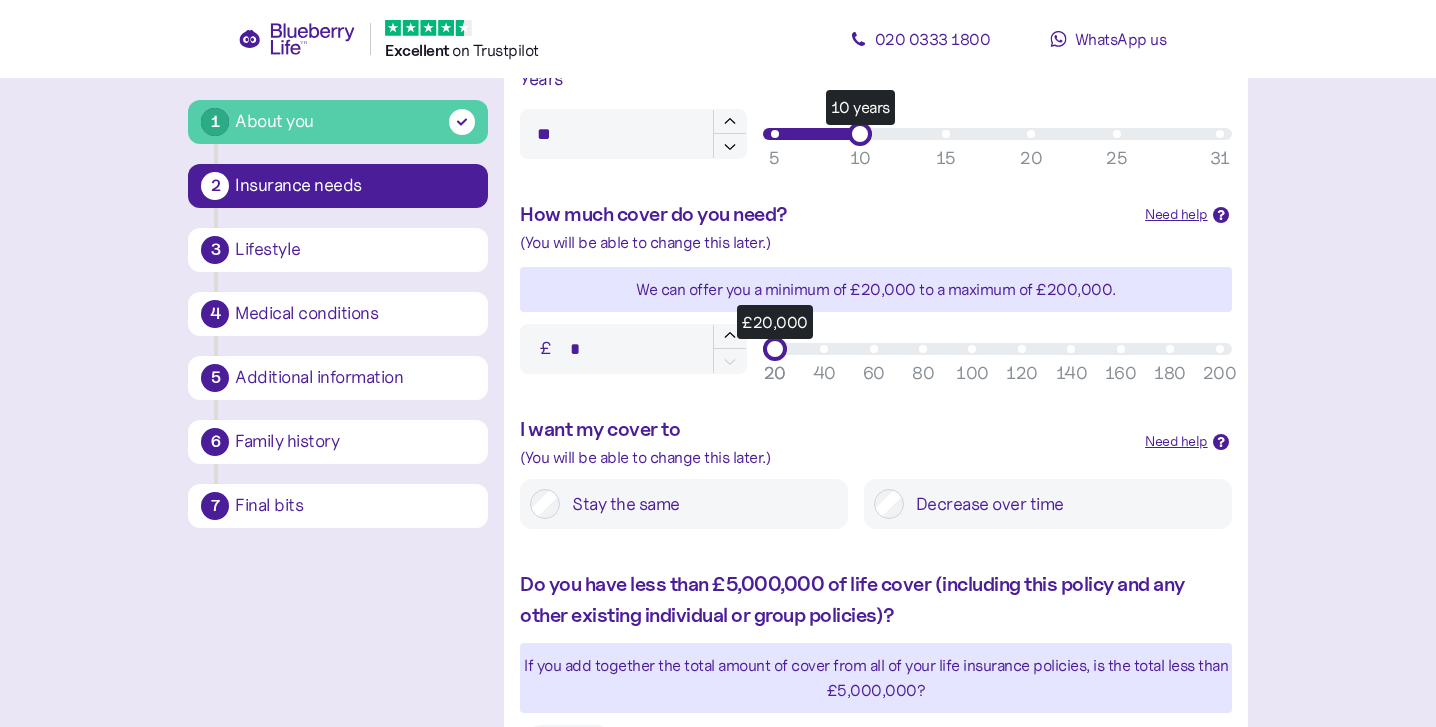 type on "**" 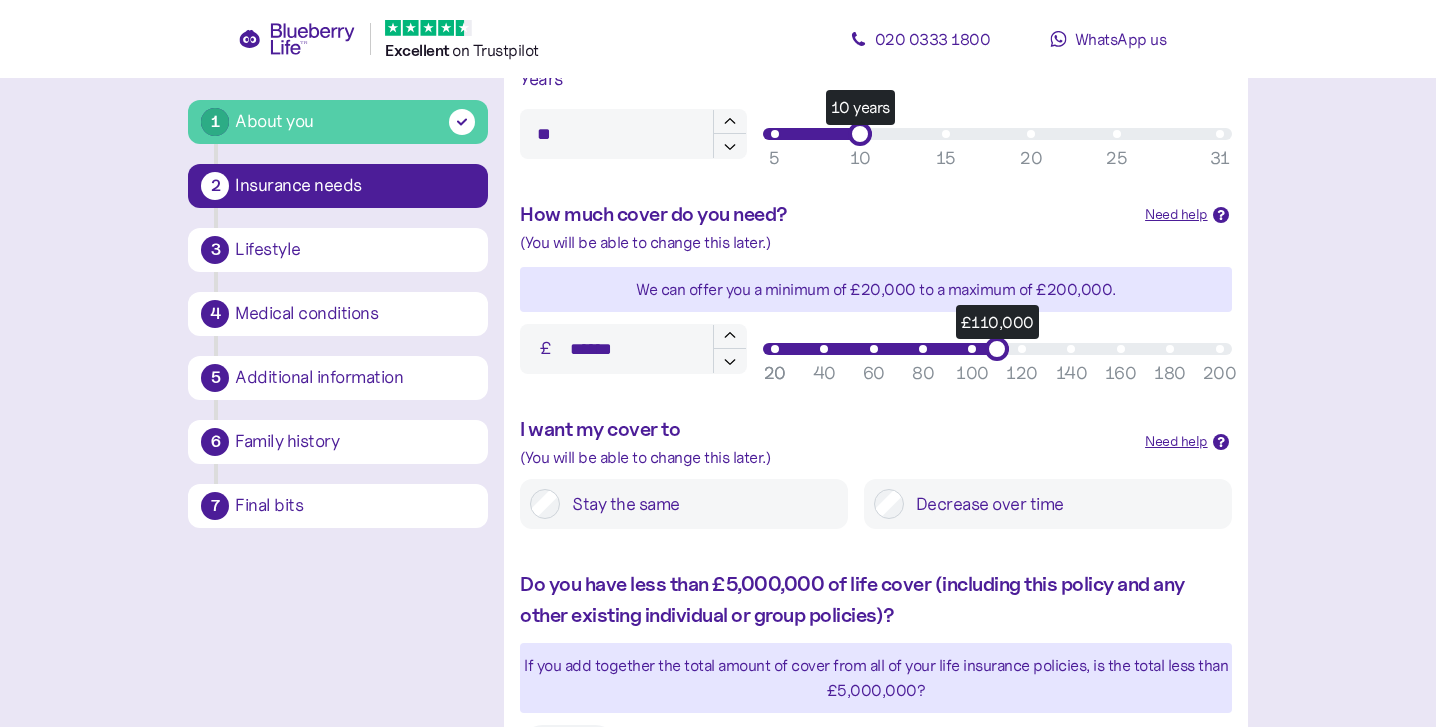 type on "*******" 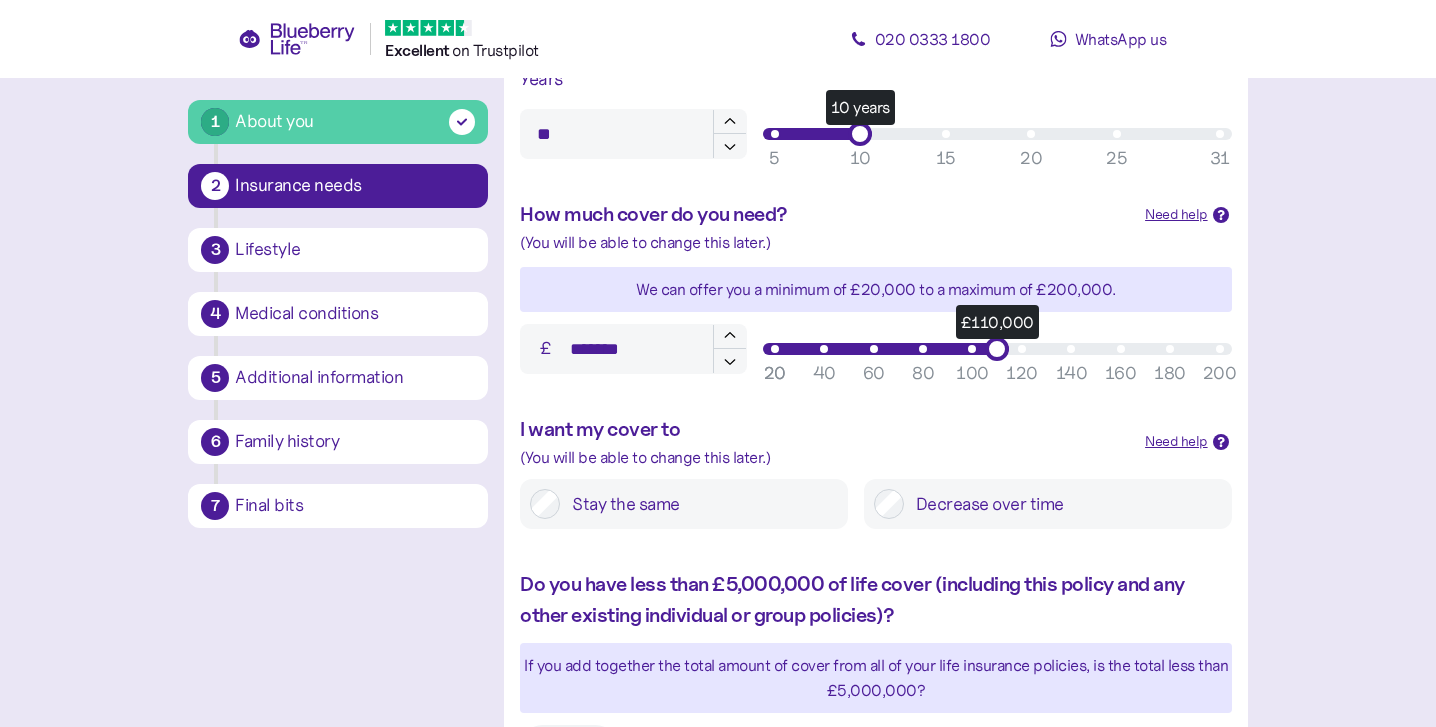 click on "Decrease over time" at bounding box center (1048, 504) 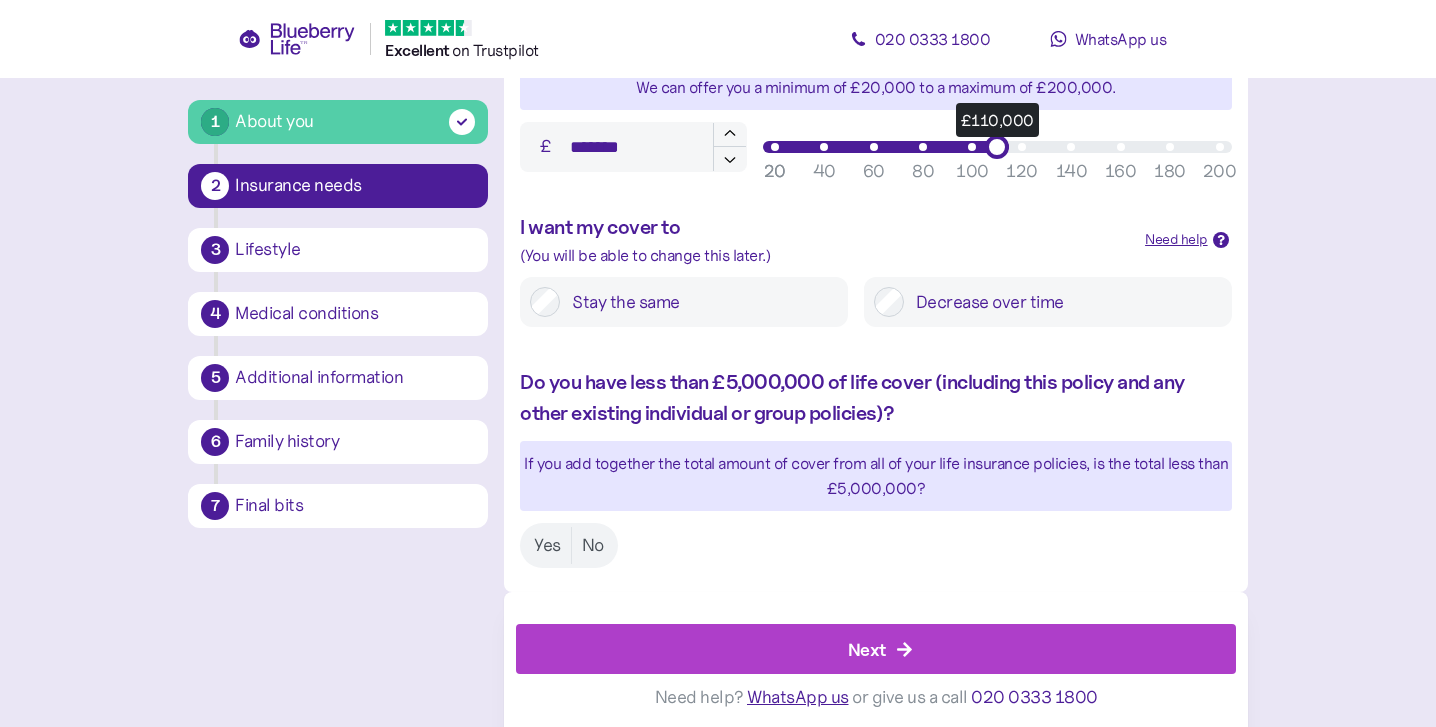 scroll, scrollTop: 932, scrollLeft: 0, axis: vertical 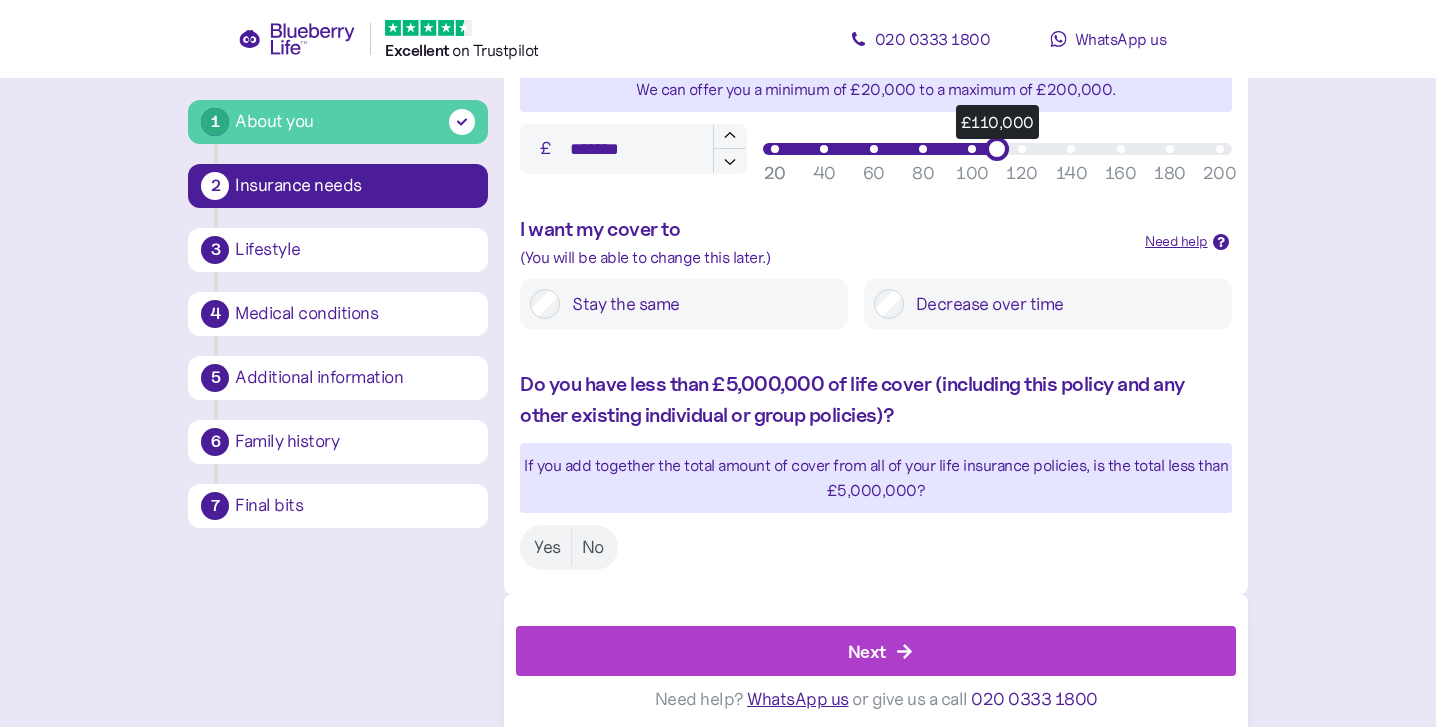 click on "Yes No" at bounding box center [569, 547] 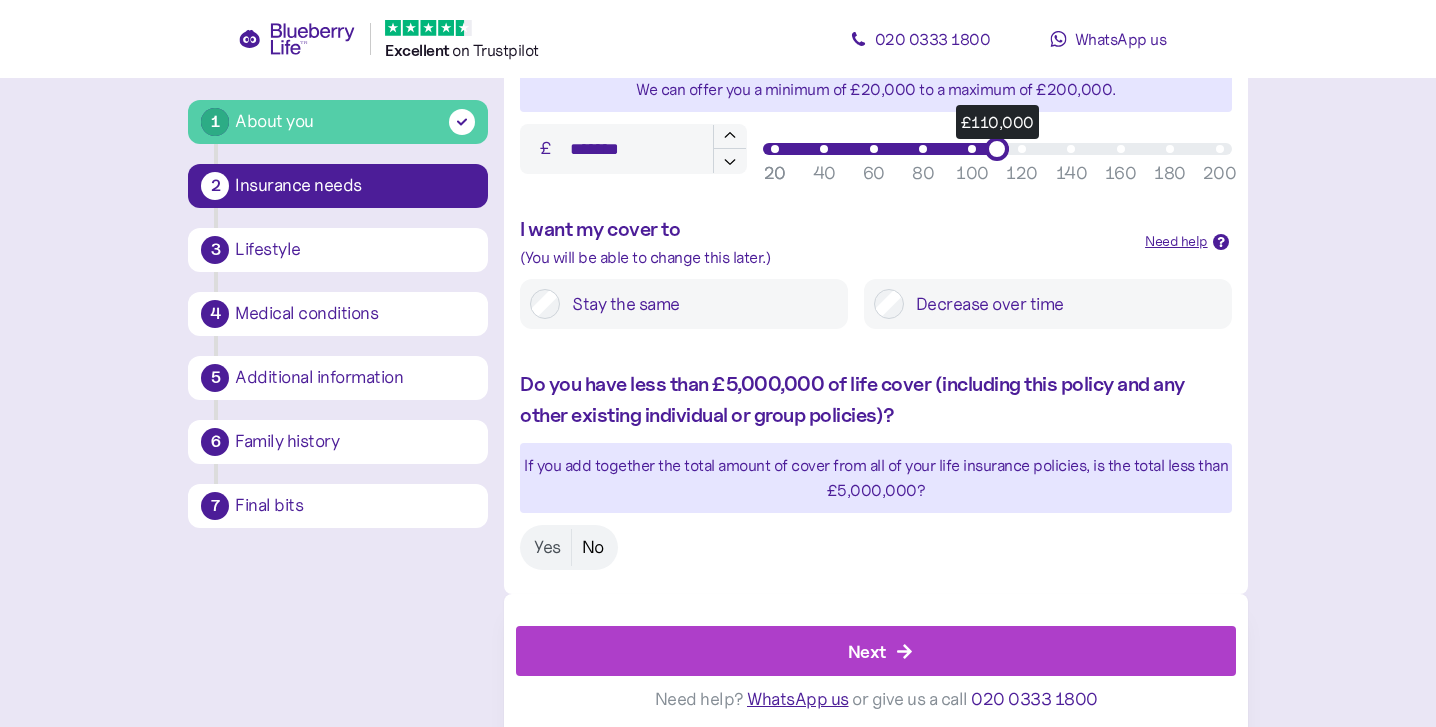 click on "No" at bounding box center (593, 547) 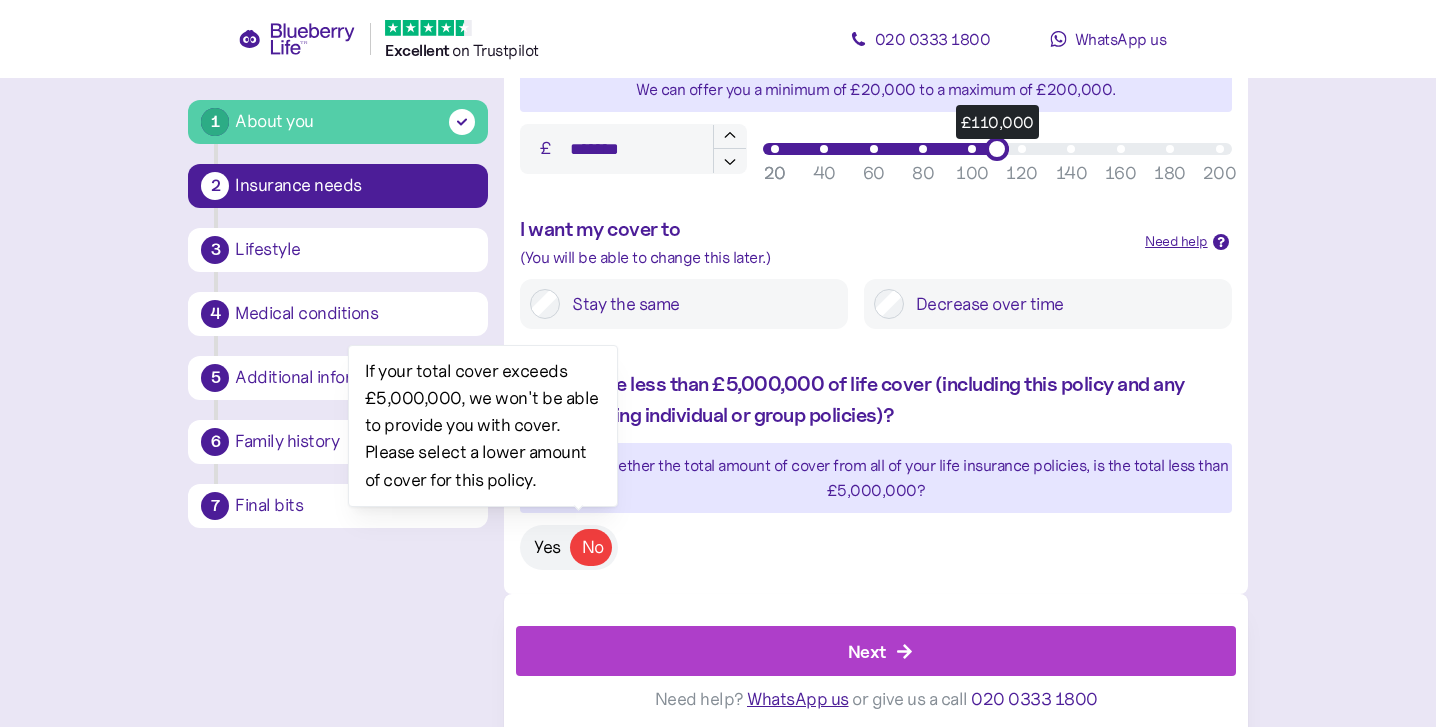 click on "Yes" at bounding box center (547, 547) 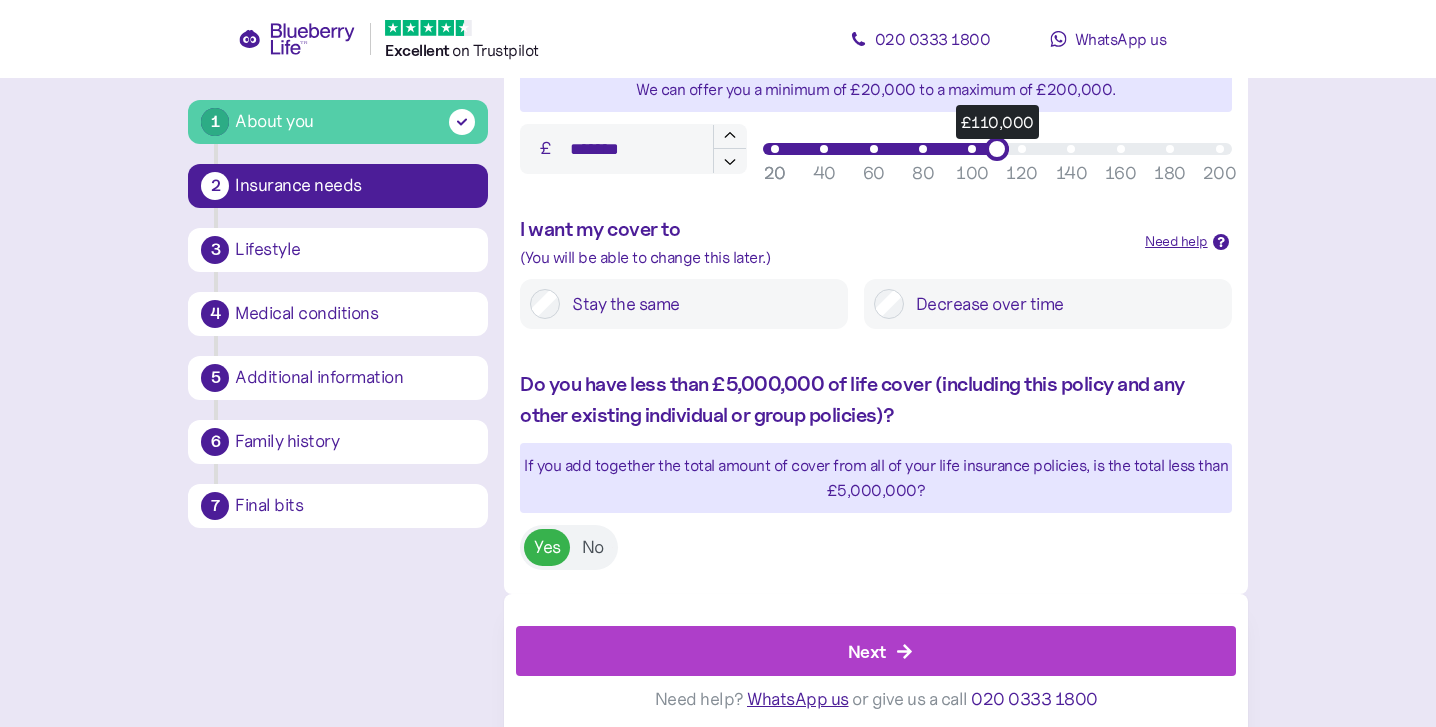 click on "Next" at bounding box center [880, 651] 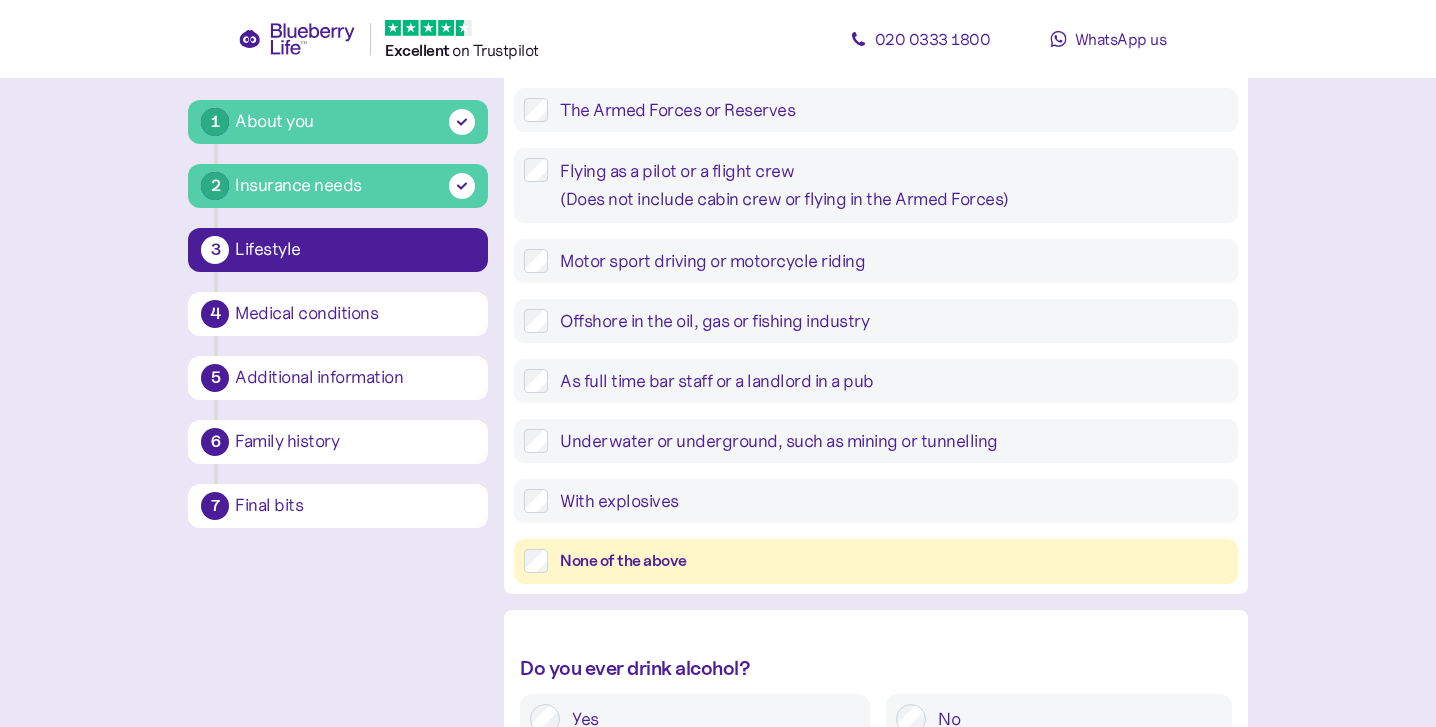 click on "None of the above" at bounding box center (893, 561) 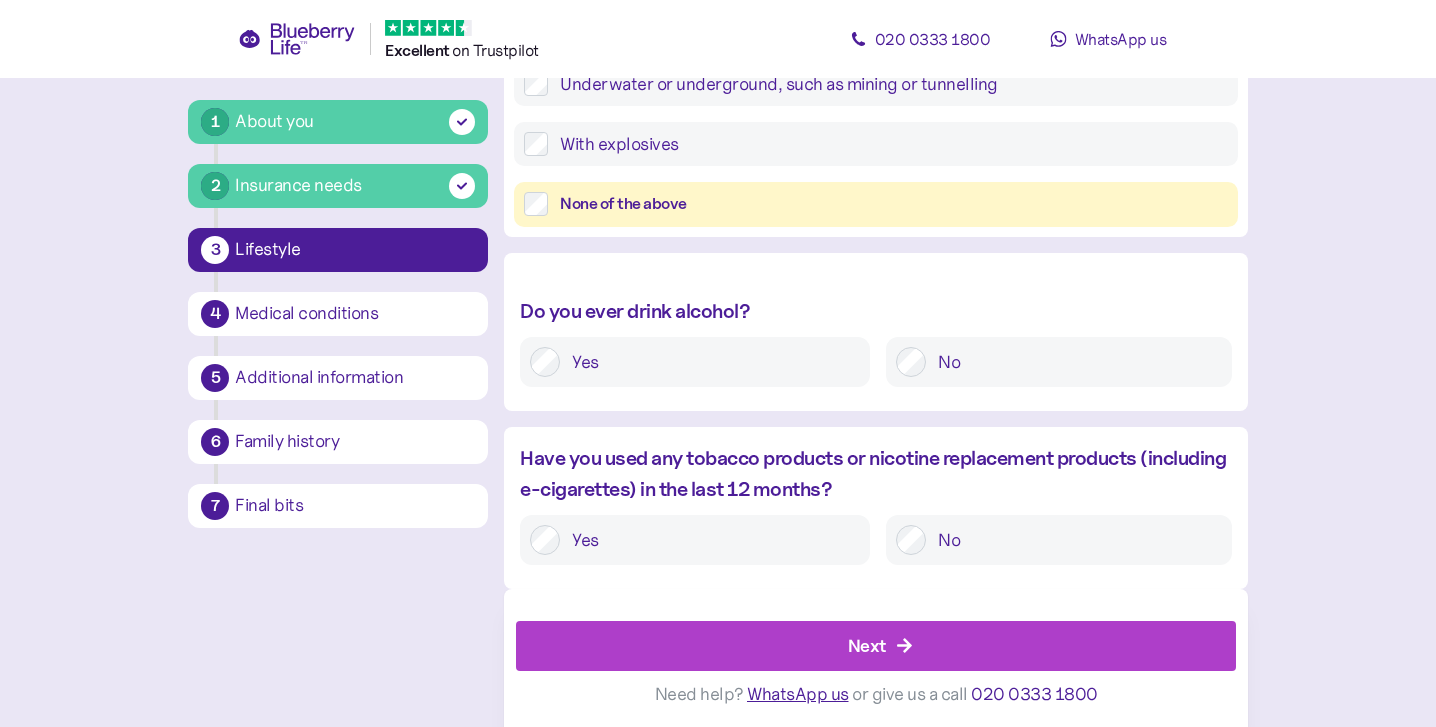 scroll, scrollTop: 788, scrollLeft: 0, axis: vertical 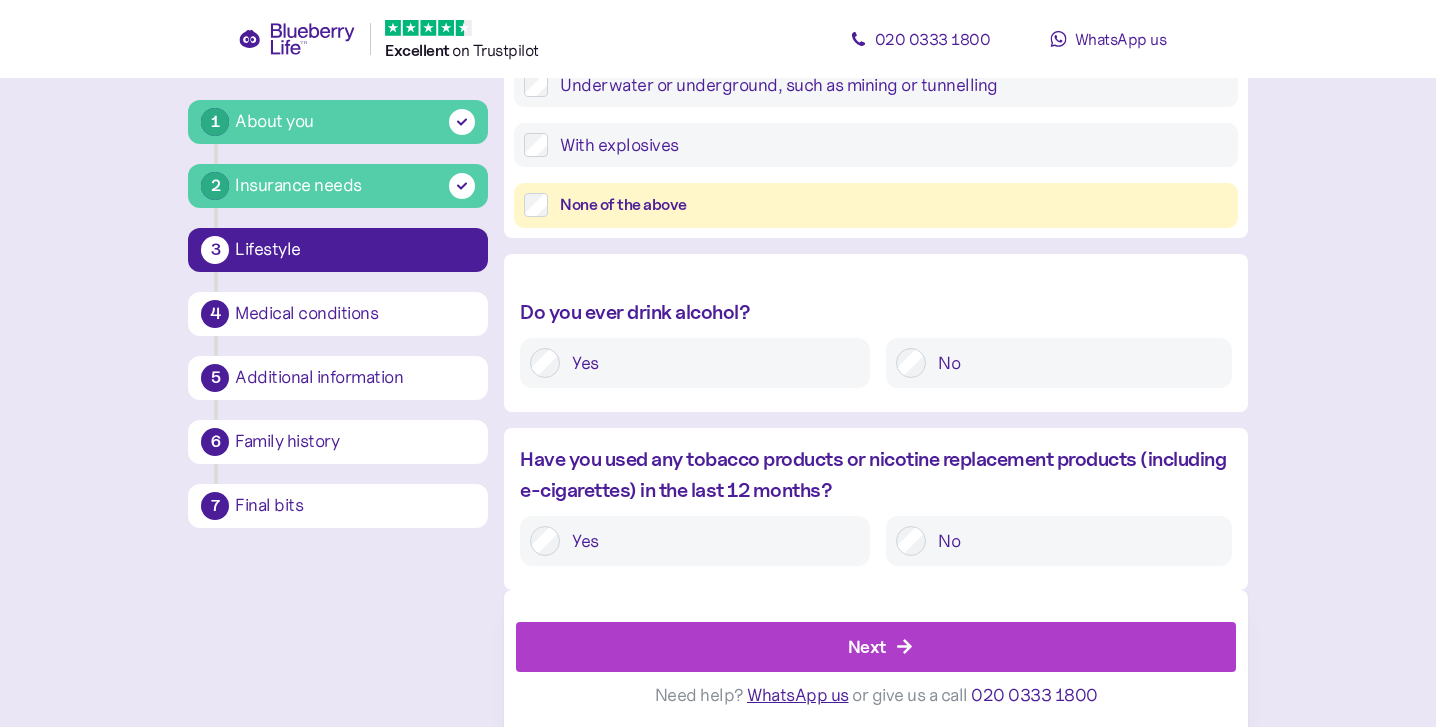 click on "Yes" at bounding box center [710, 363] 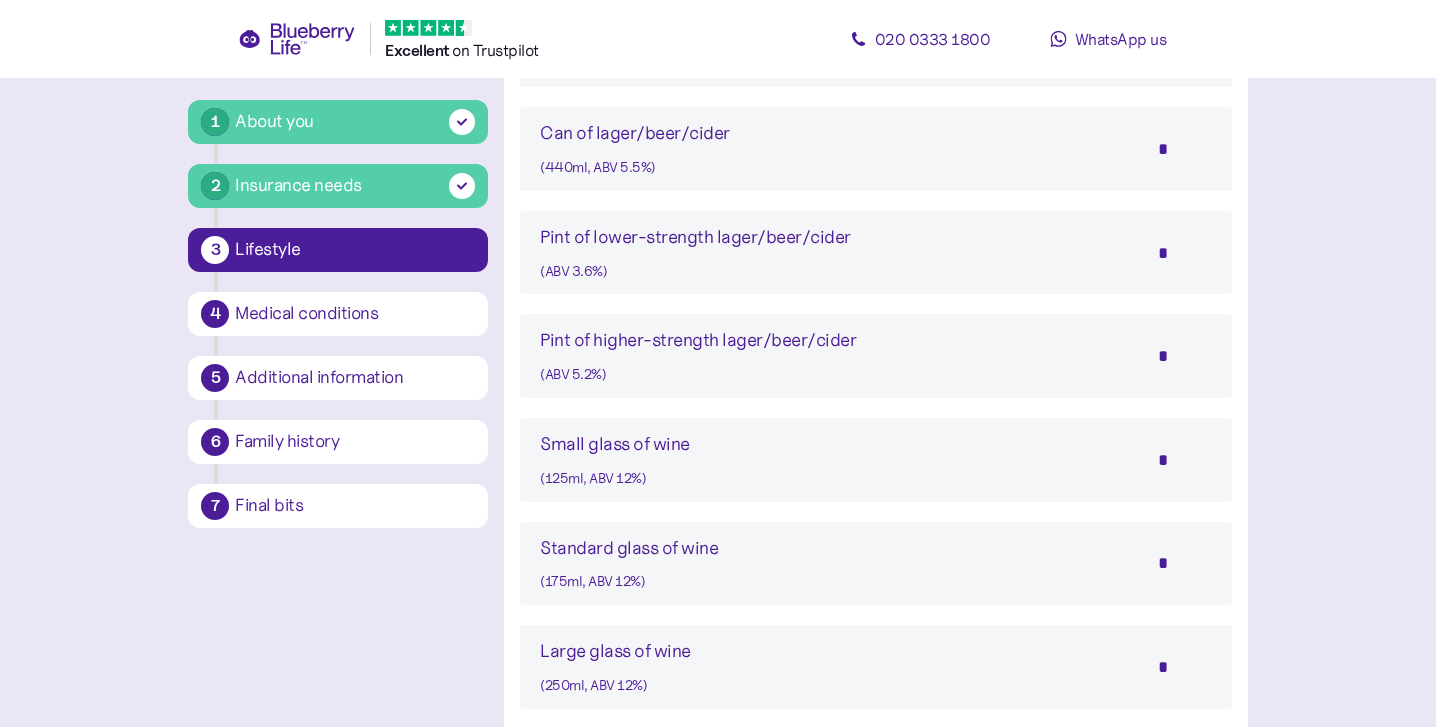 scroll, scrollTop: 1427, scrollLeft: 0, axis: vertical 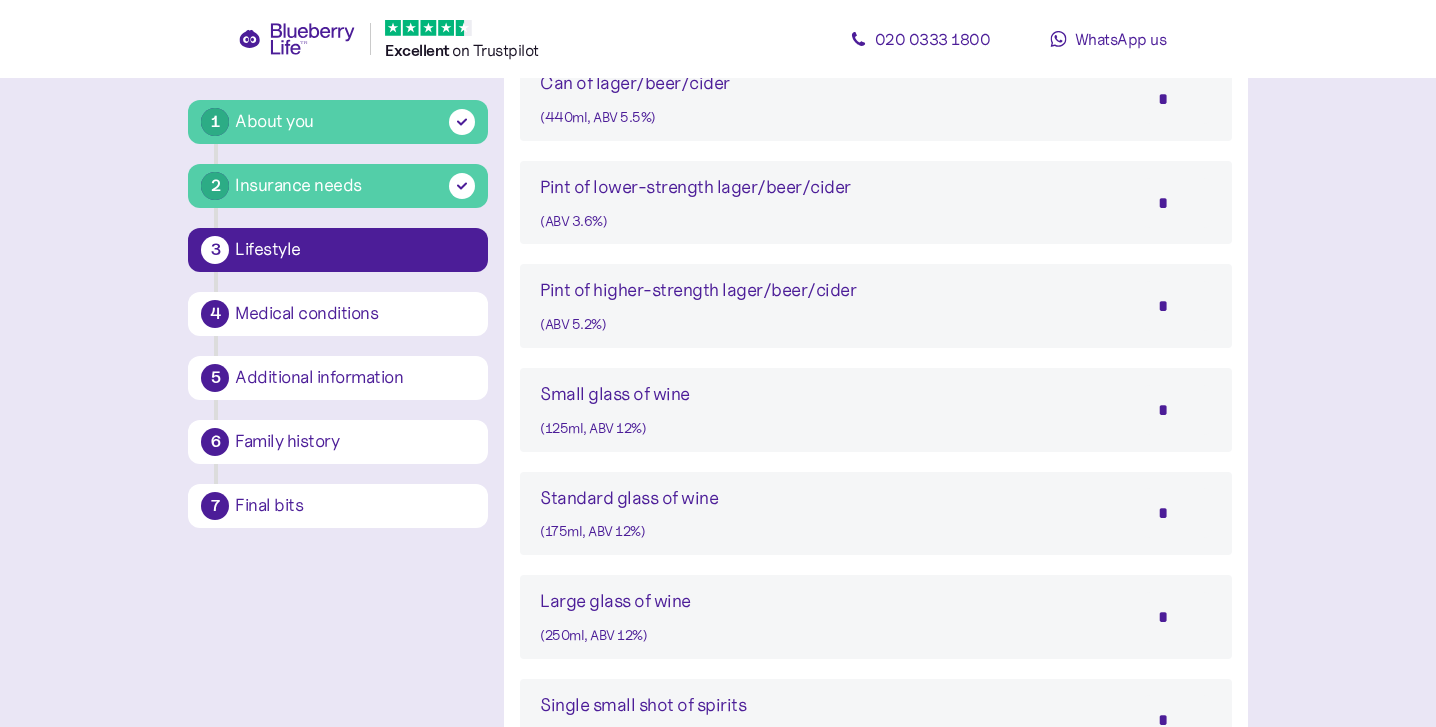 drag, startPoint x: 1183, startPoint y: 196, endPoint x: 1114, endPoint y: 190, distance: 69.260376 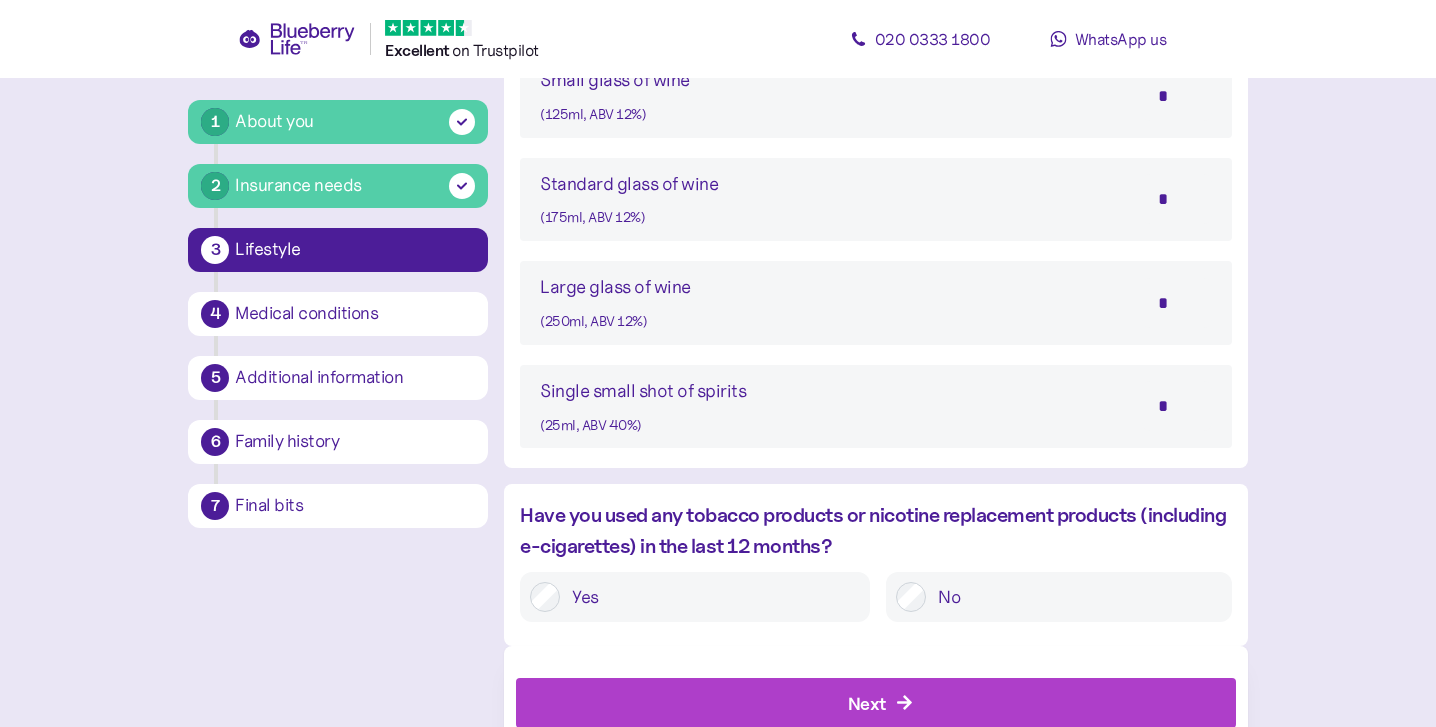 scroll, scrollTop: 1745, scrollLeft: 0, axis: vertical 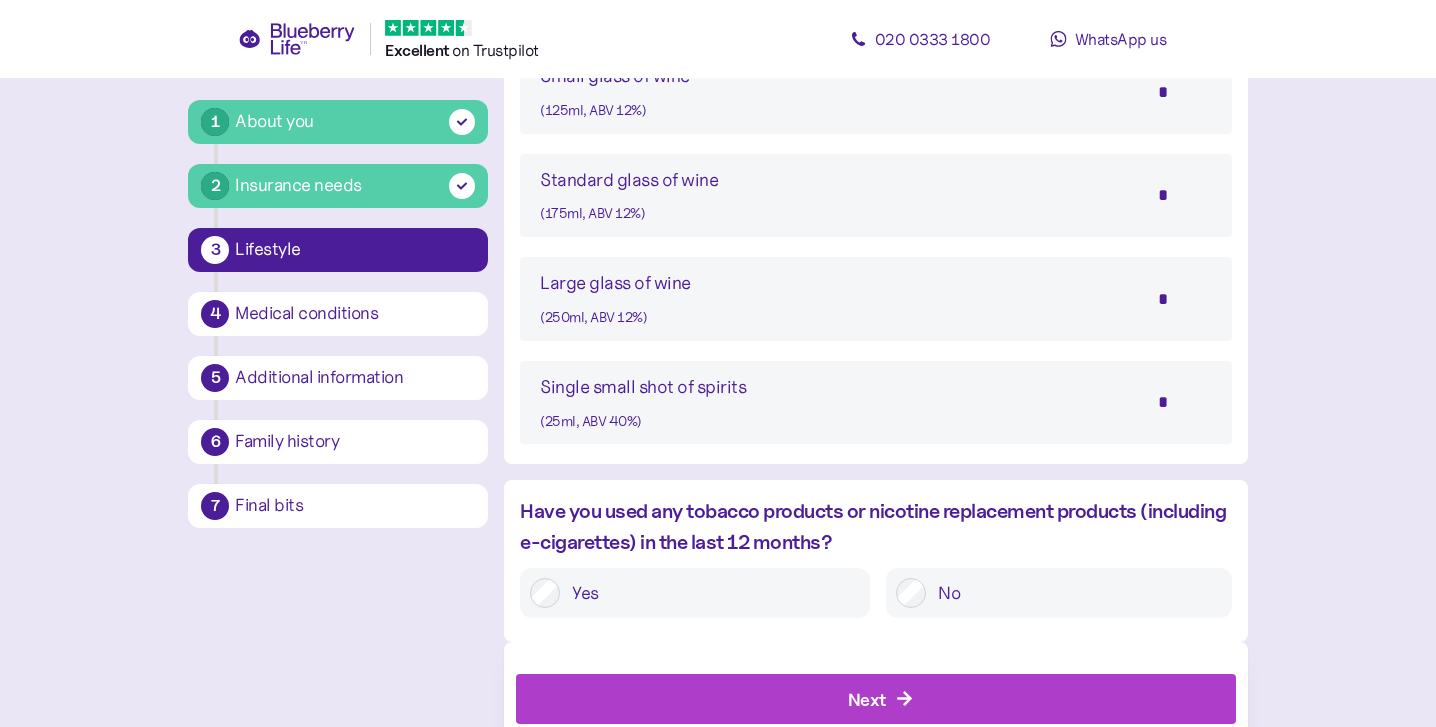 type on "*" 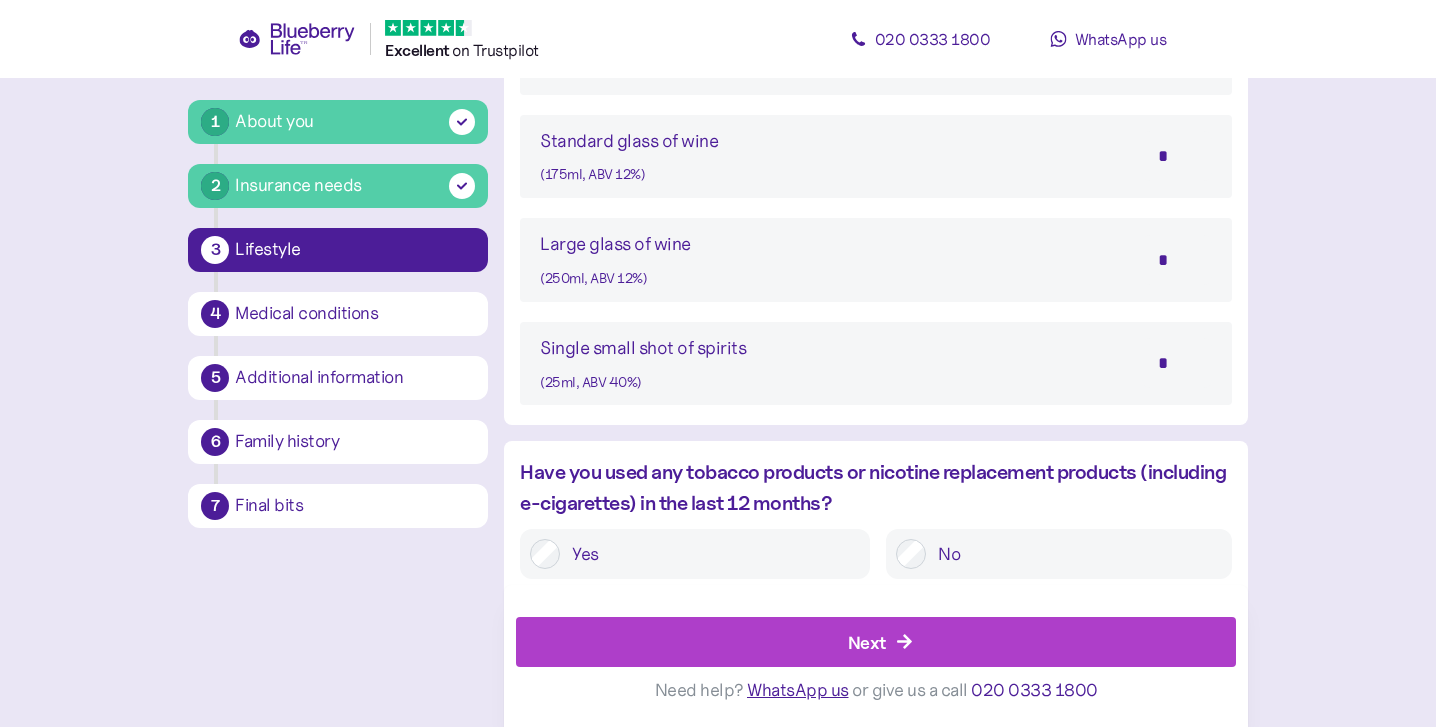 click on "Next" at bounding box center (880, 643) 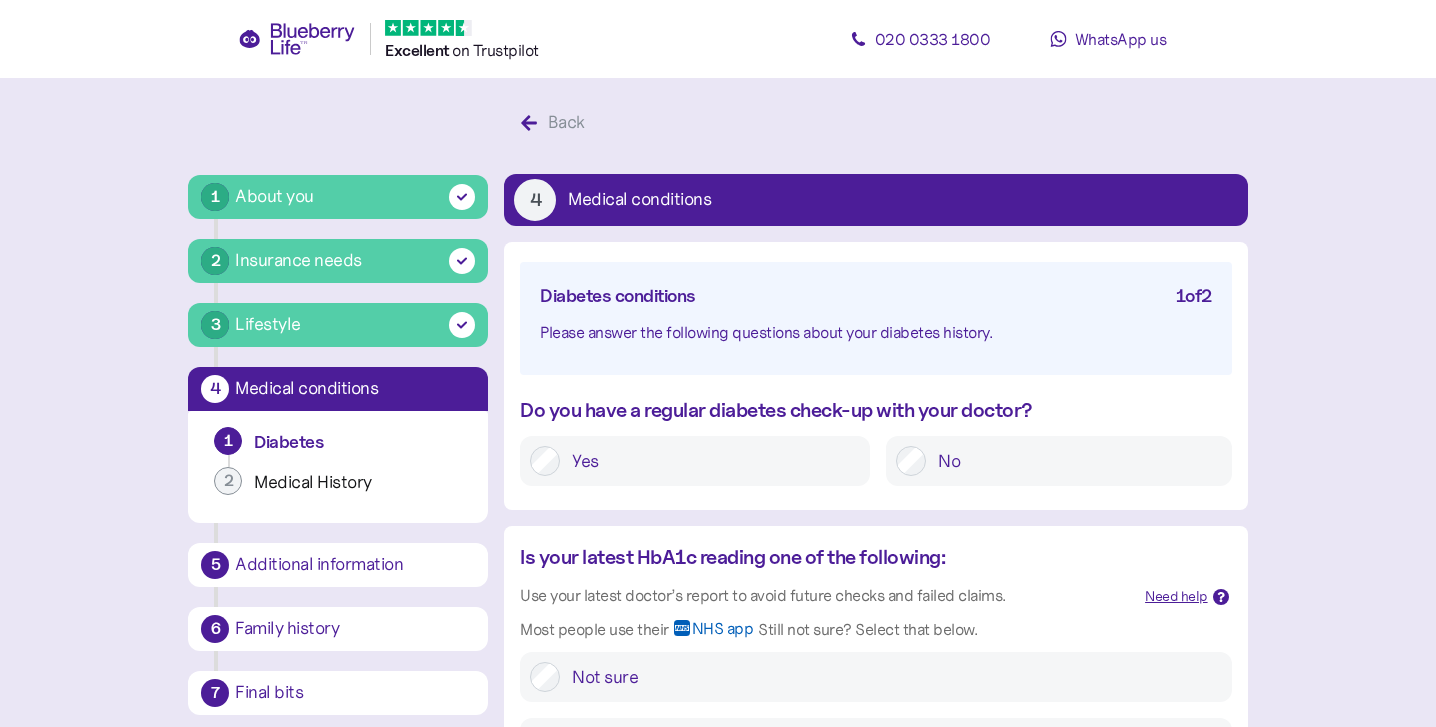 scroll, scrollTop: 38, scrollLeft: 0, axis: vertical 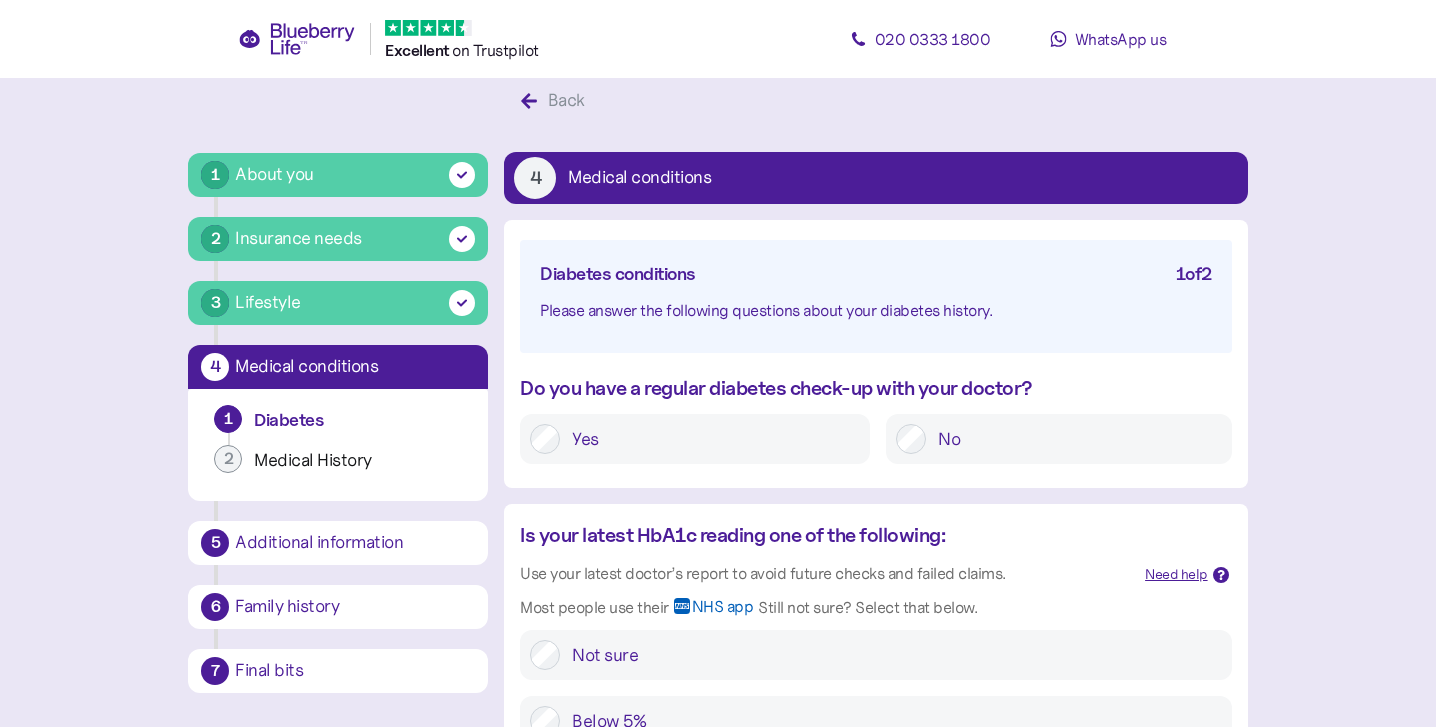 click on "Yes" at bounding box center (710, 439) 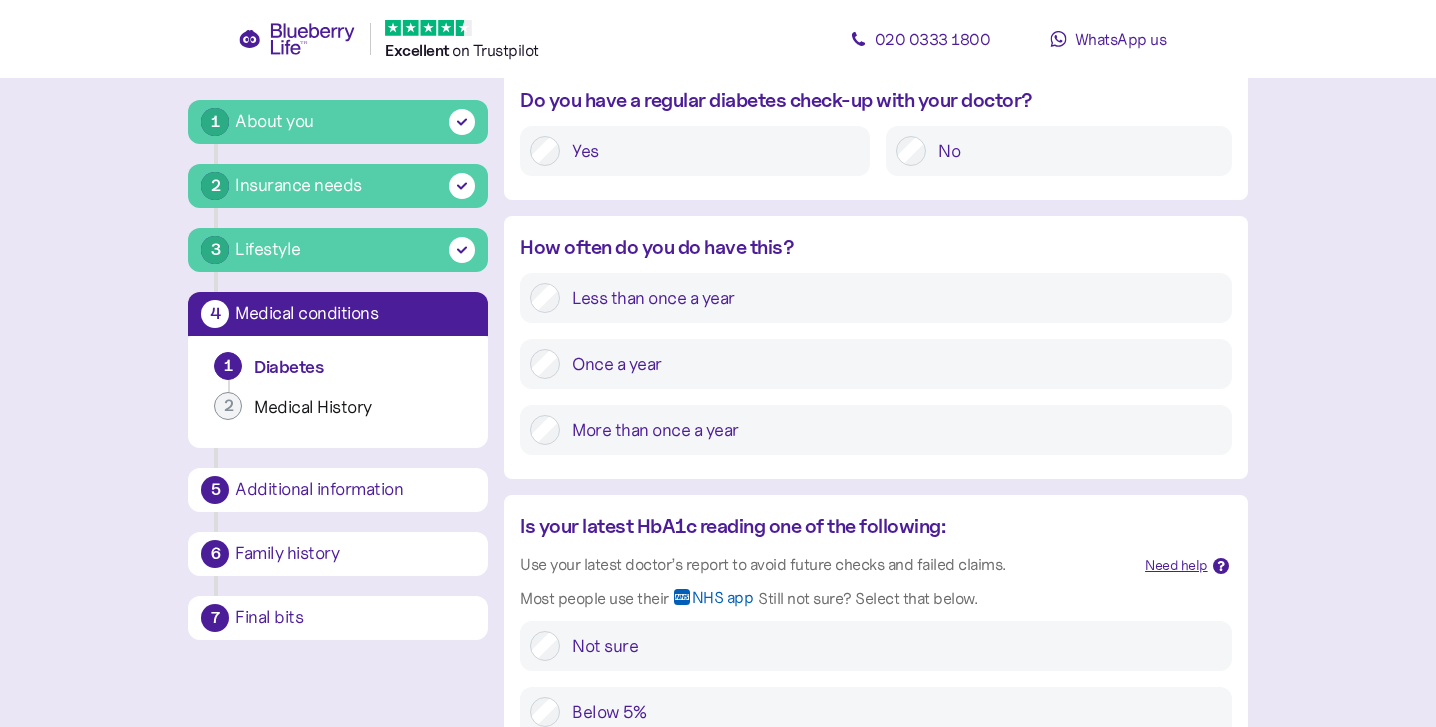 scroll, scrollTop: 329, scrollLeft: 0, axis: vertical 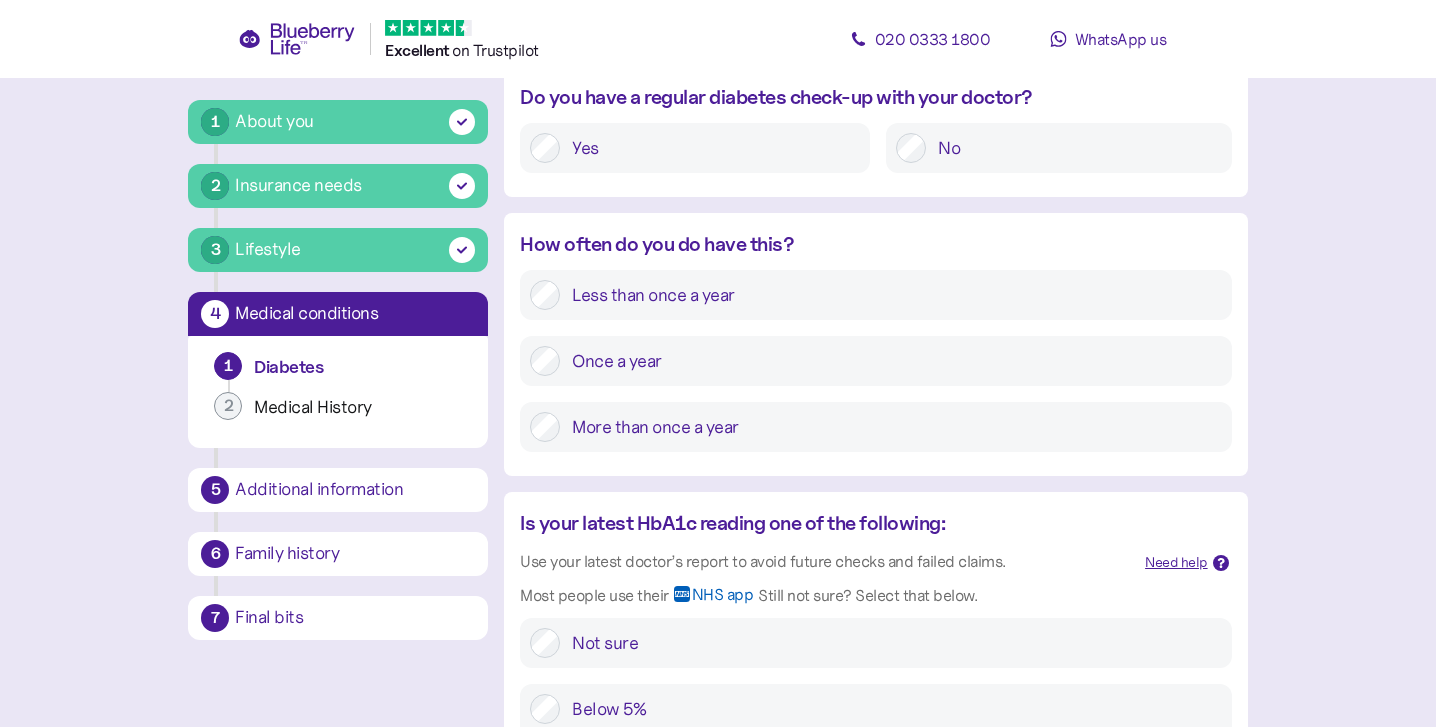 click on "More than once a year" at bounding box center [890, 427] 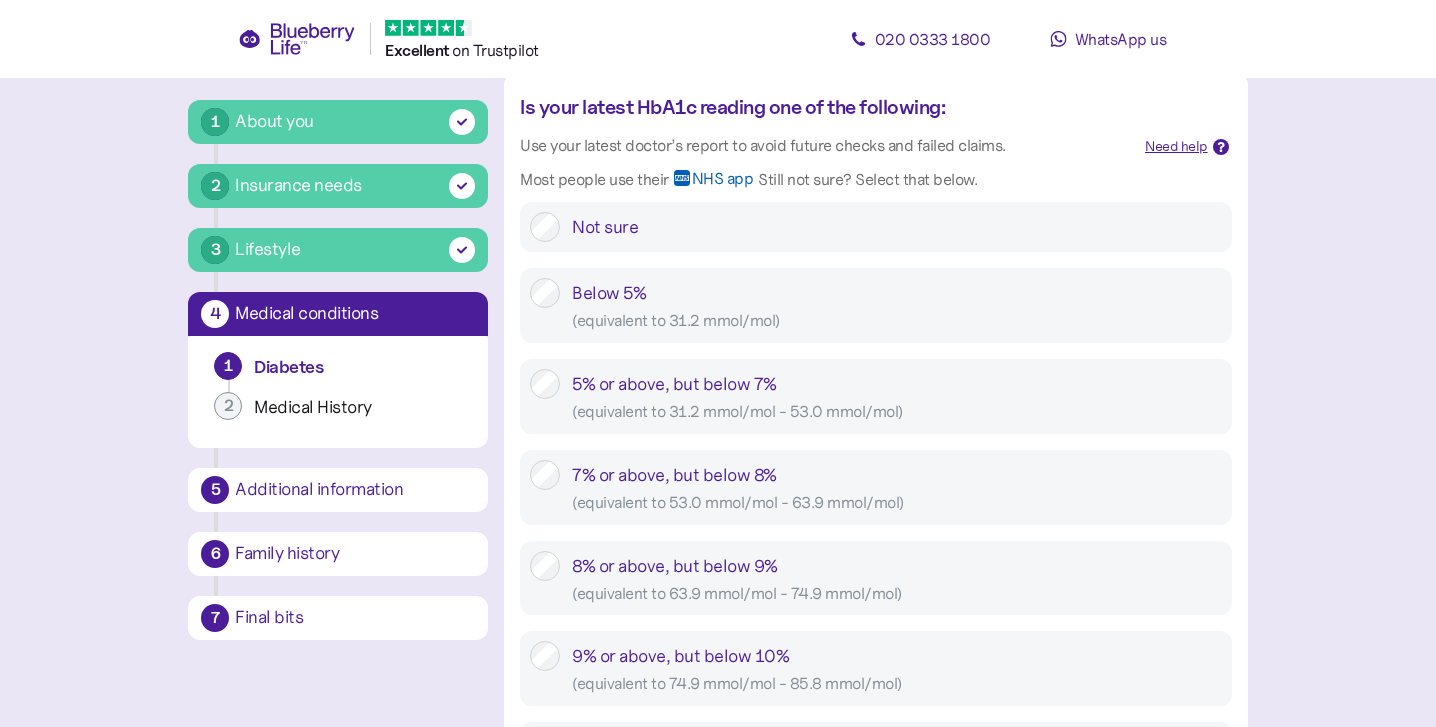 scroll, scrollTop: 754, scrollLeft: 0, axis: vertical 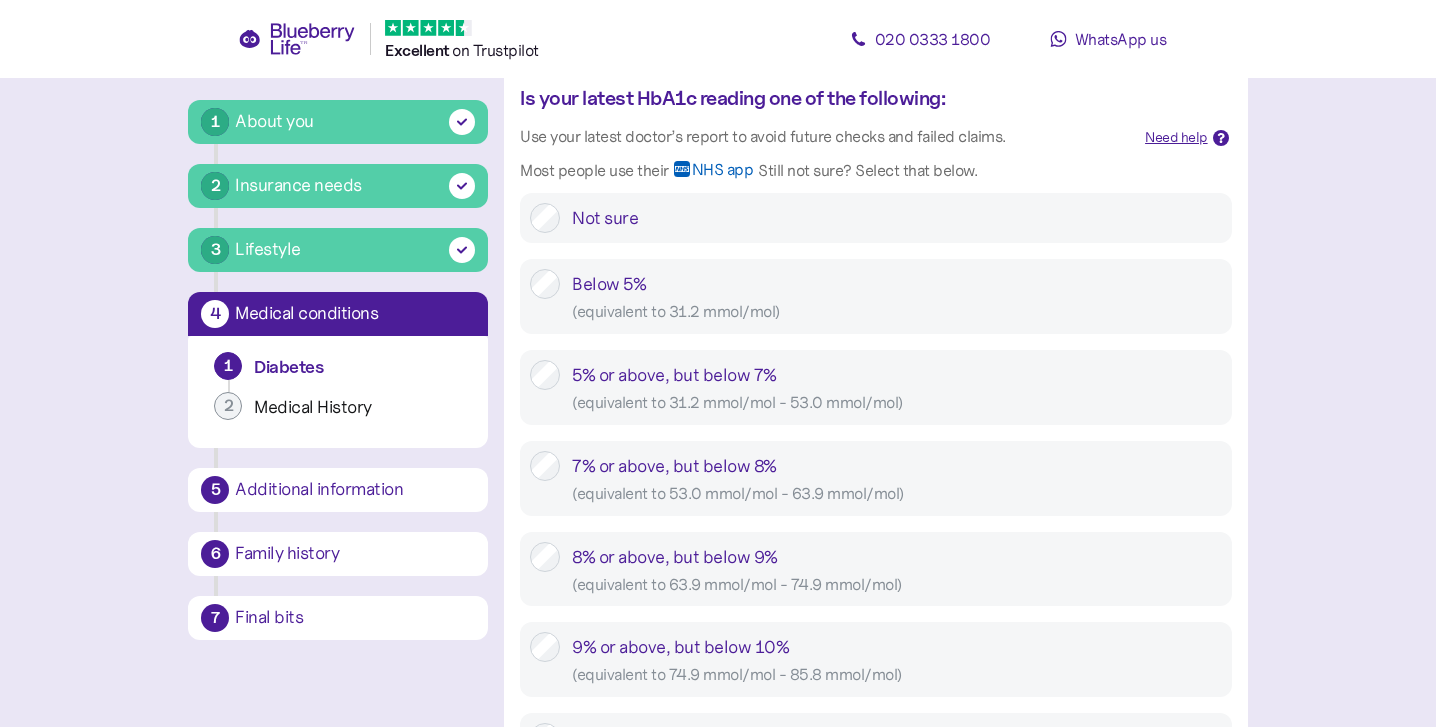 click on "Need help" at bounding box center [1176, 138] 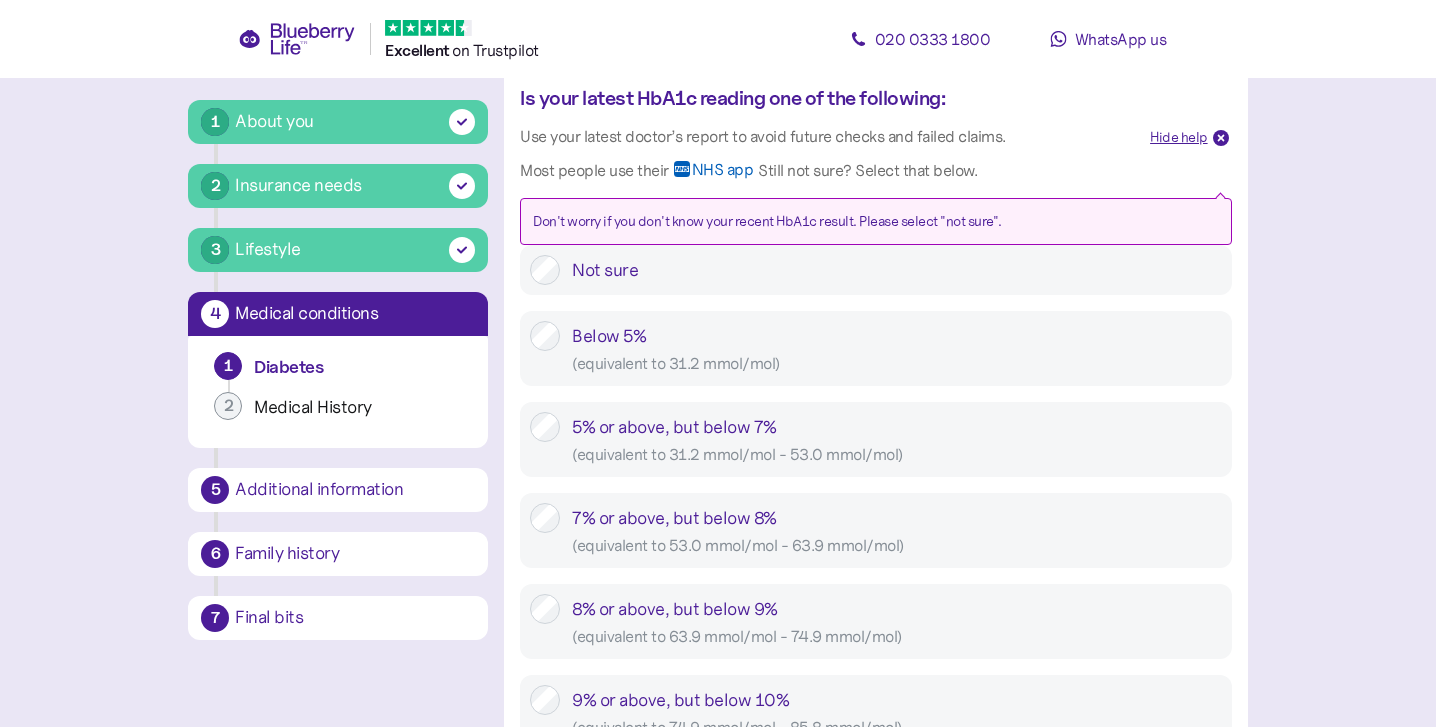 click on "Hide help" at bounding box center [1179, 138] 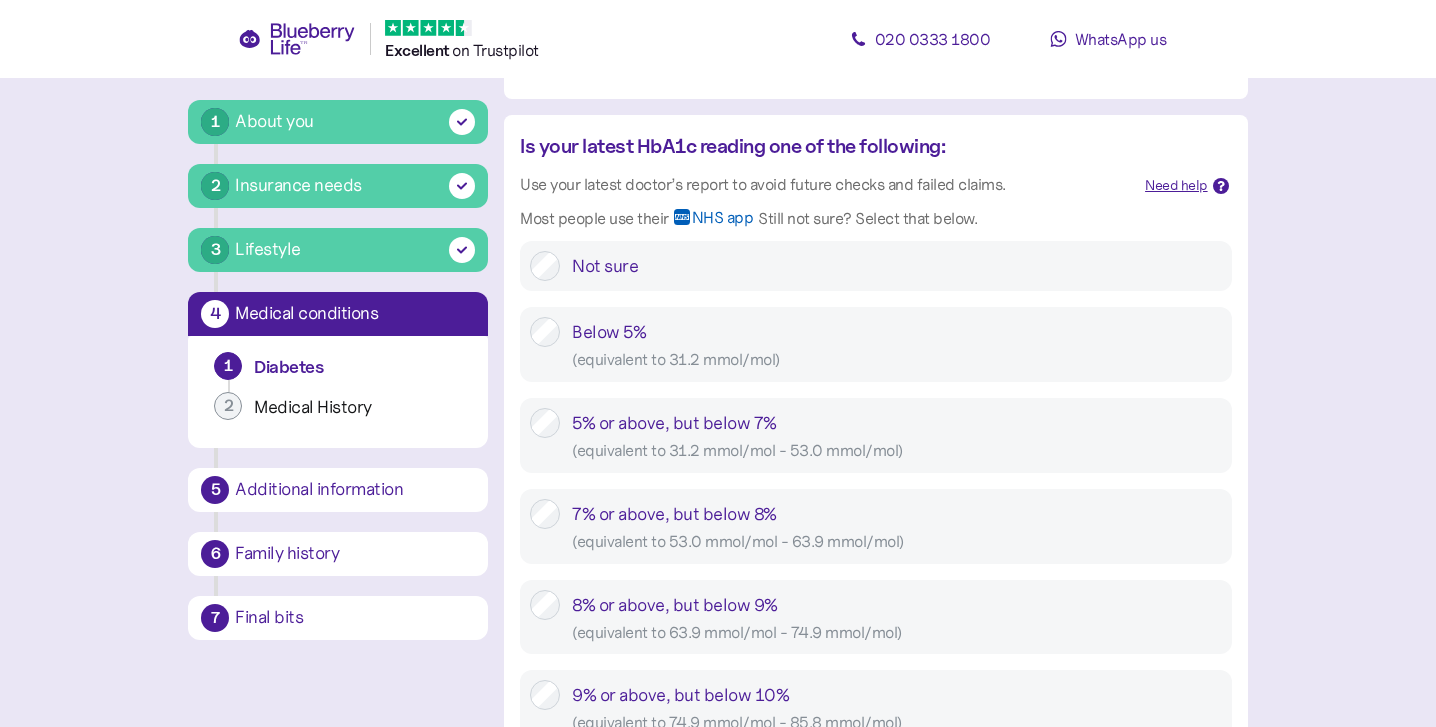scroll, scrollTop: 706, scrollLeft: 0, axis: vertical 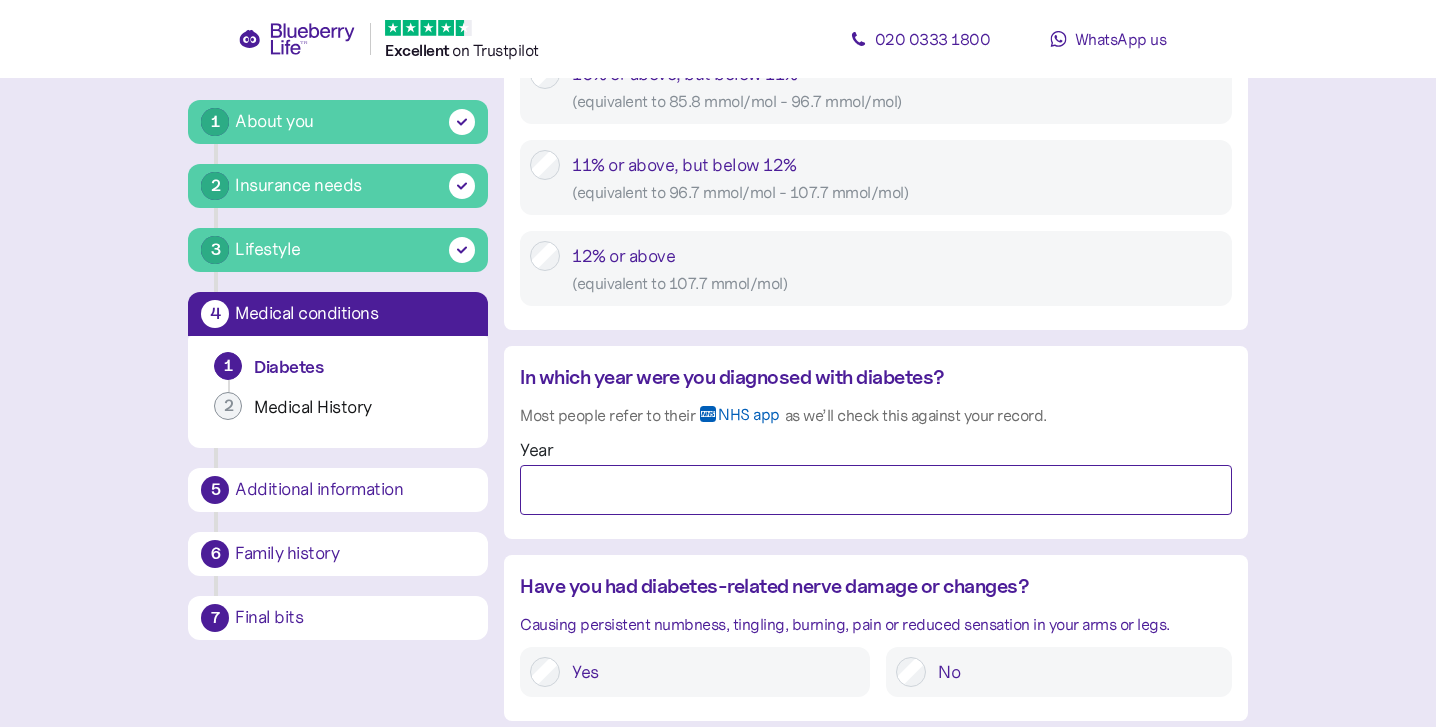 click on "Year" at bounding box center [875, 490] 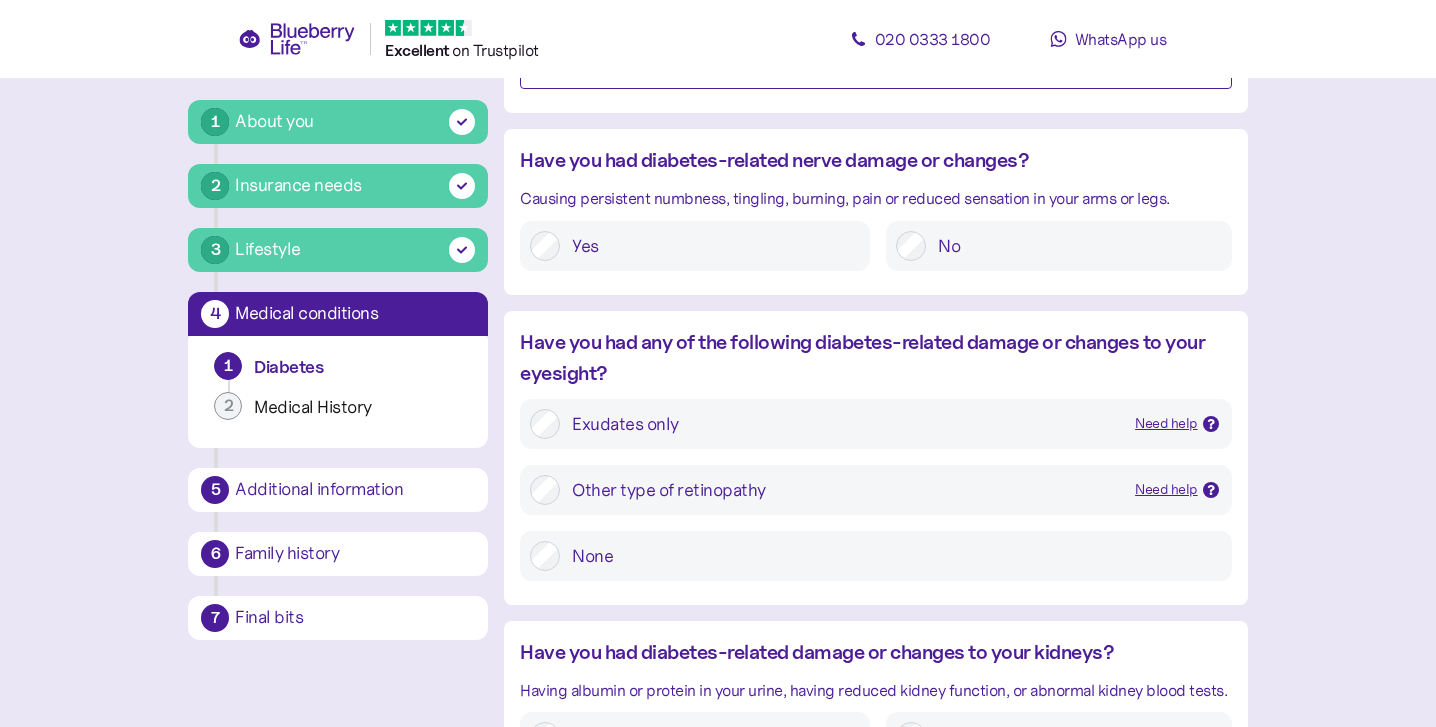scroll, scrollTop: 1849, scrollLeft: 0, axis: vertical 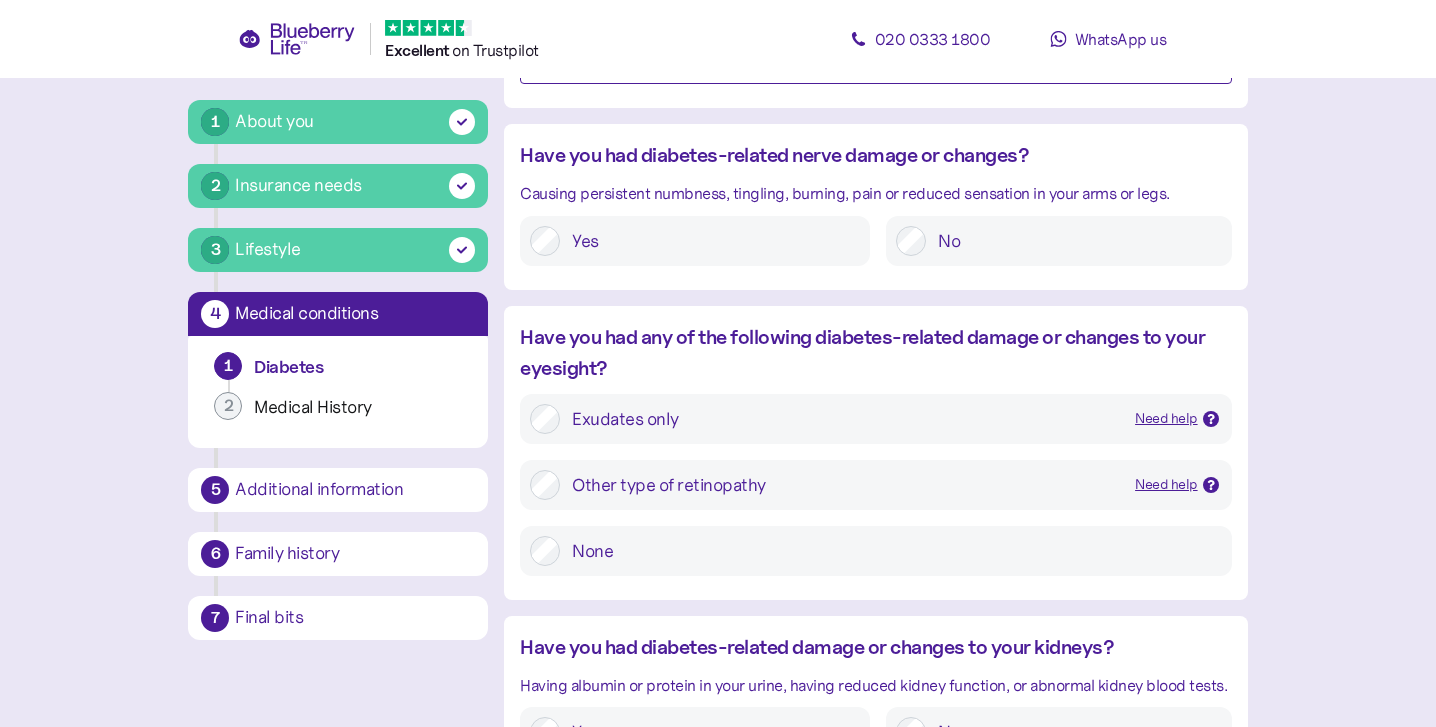 type on "****" 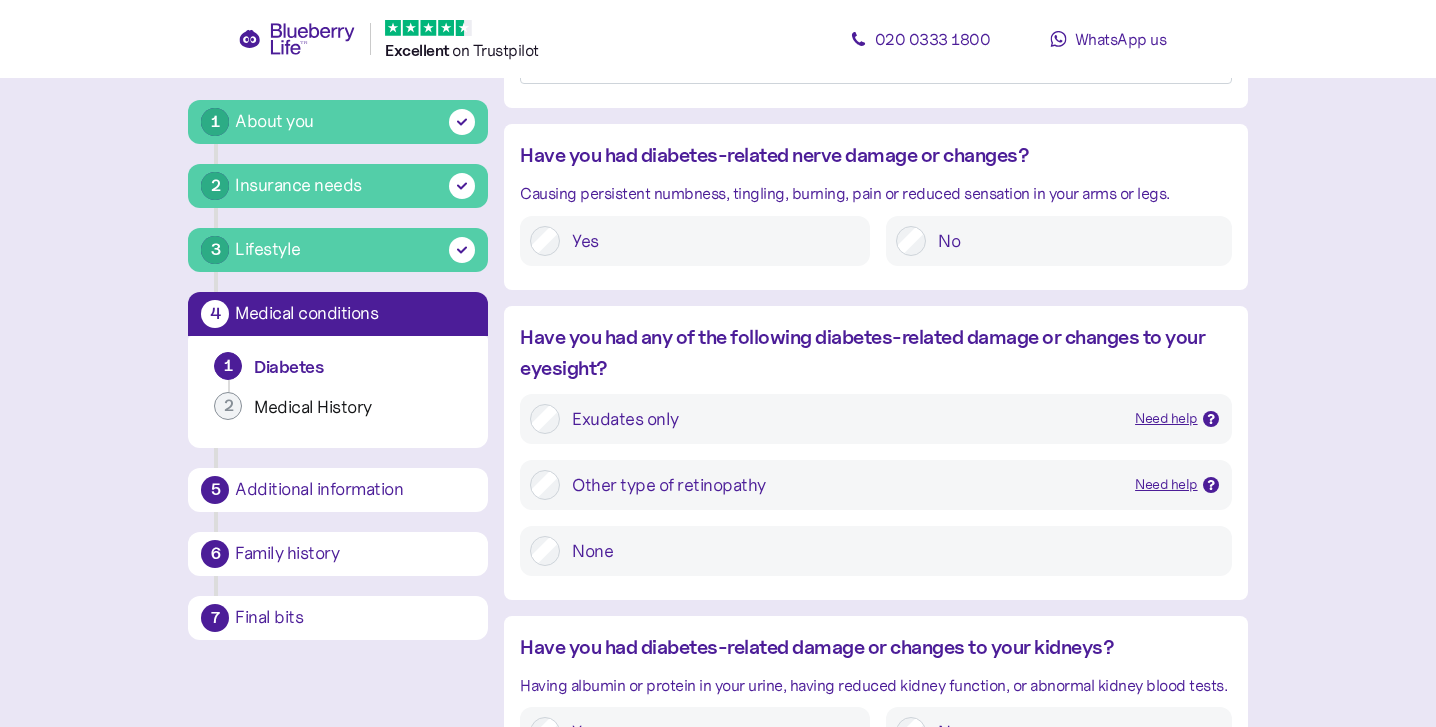 click on "No" at bounding box center (1058, 241) 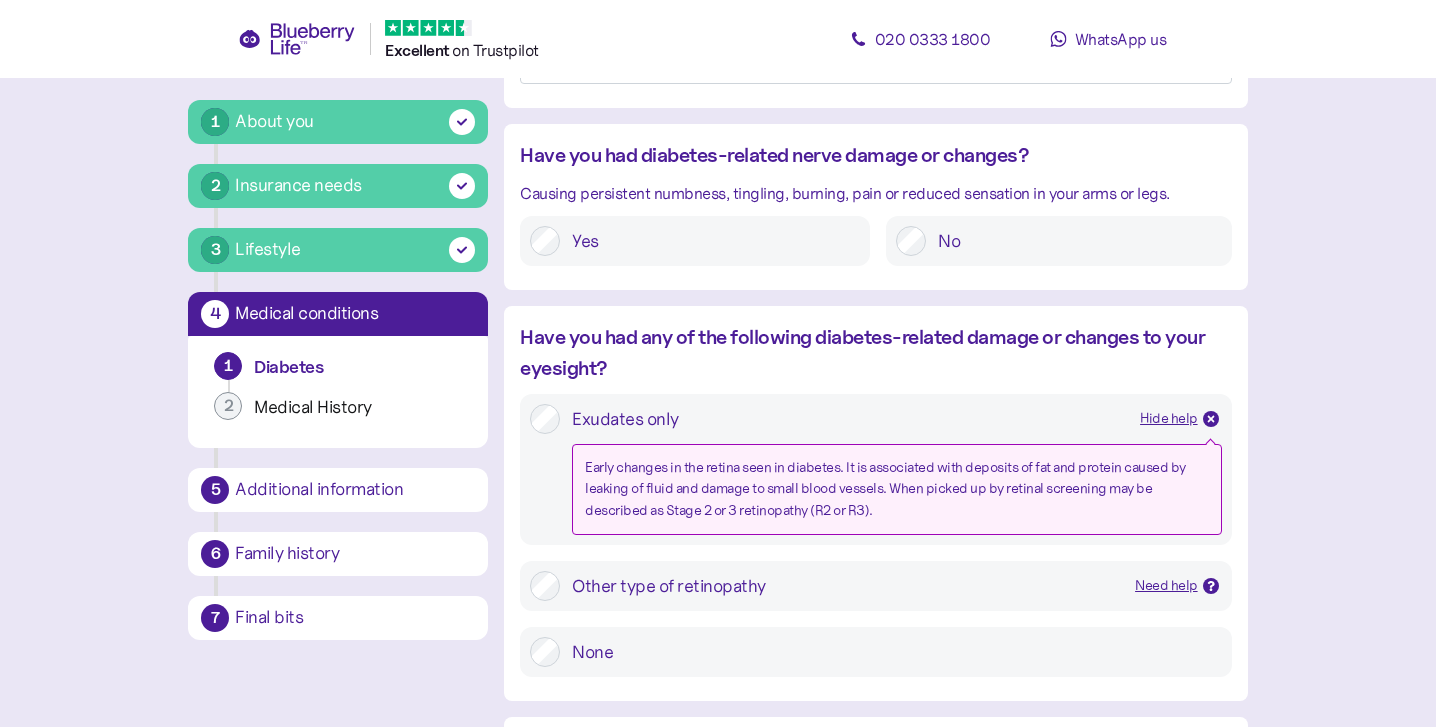 click on "Hide help" at bounding box center (1169, 419) 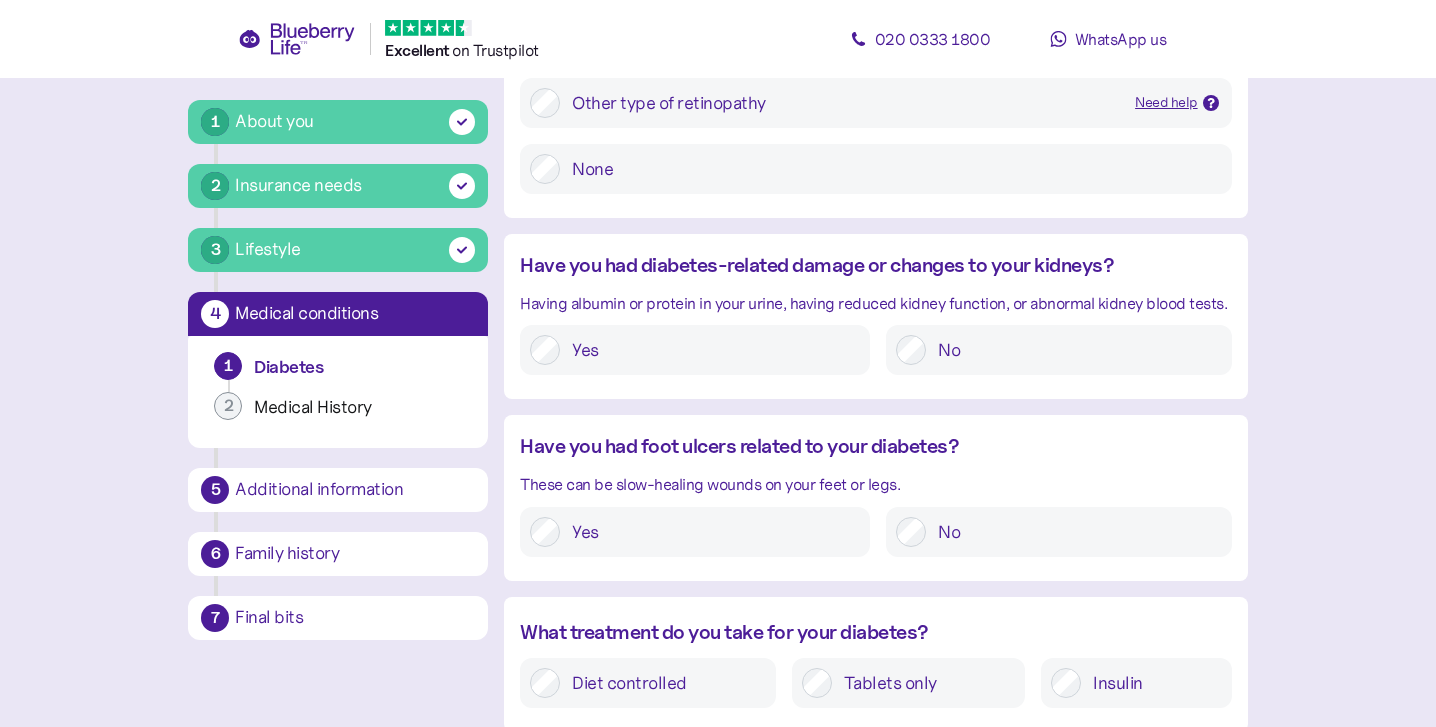 scroll, scrollTop: 2231, scrollLeft: 0, axis: vertical 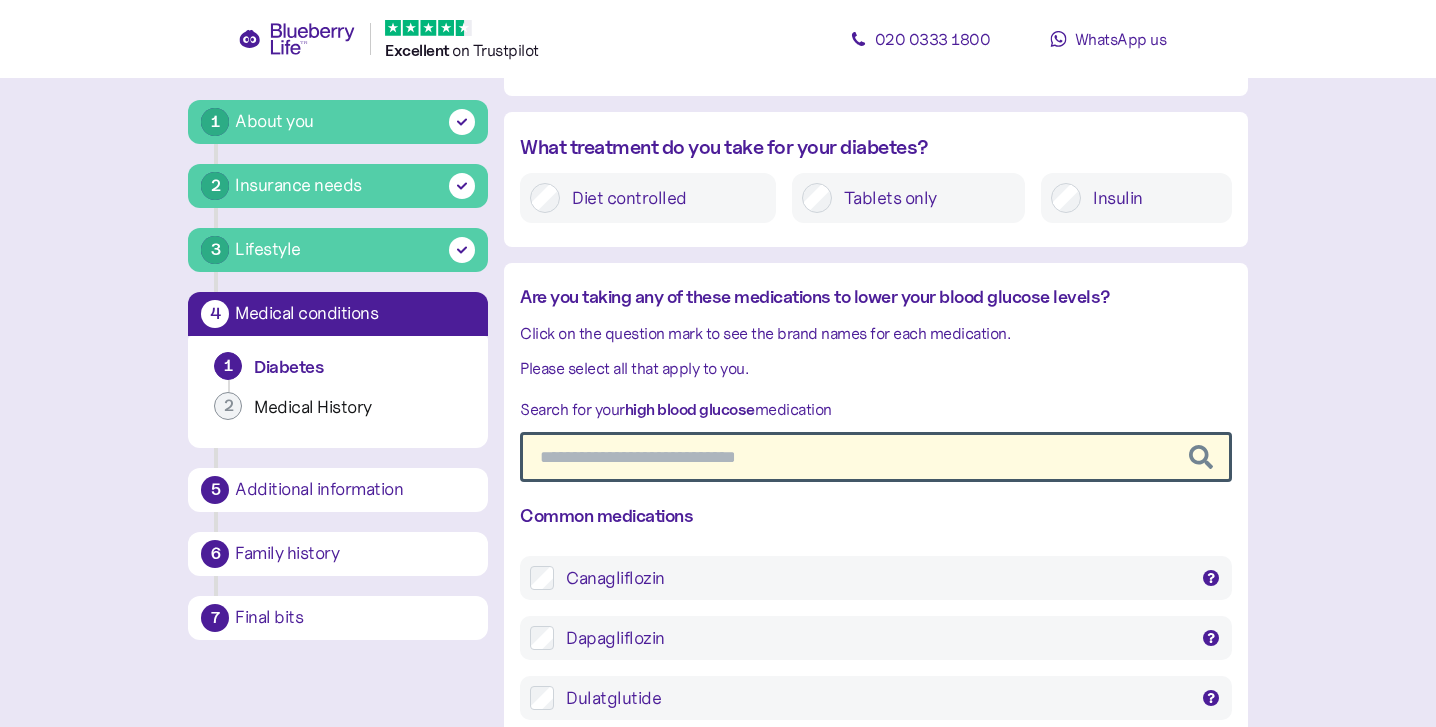 click at bounding box center [875, 457] 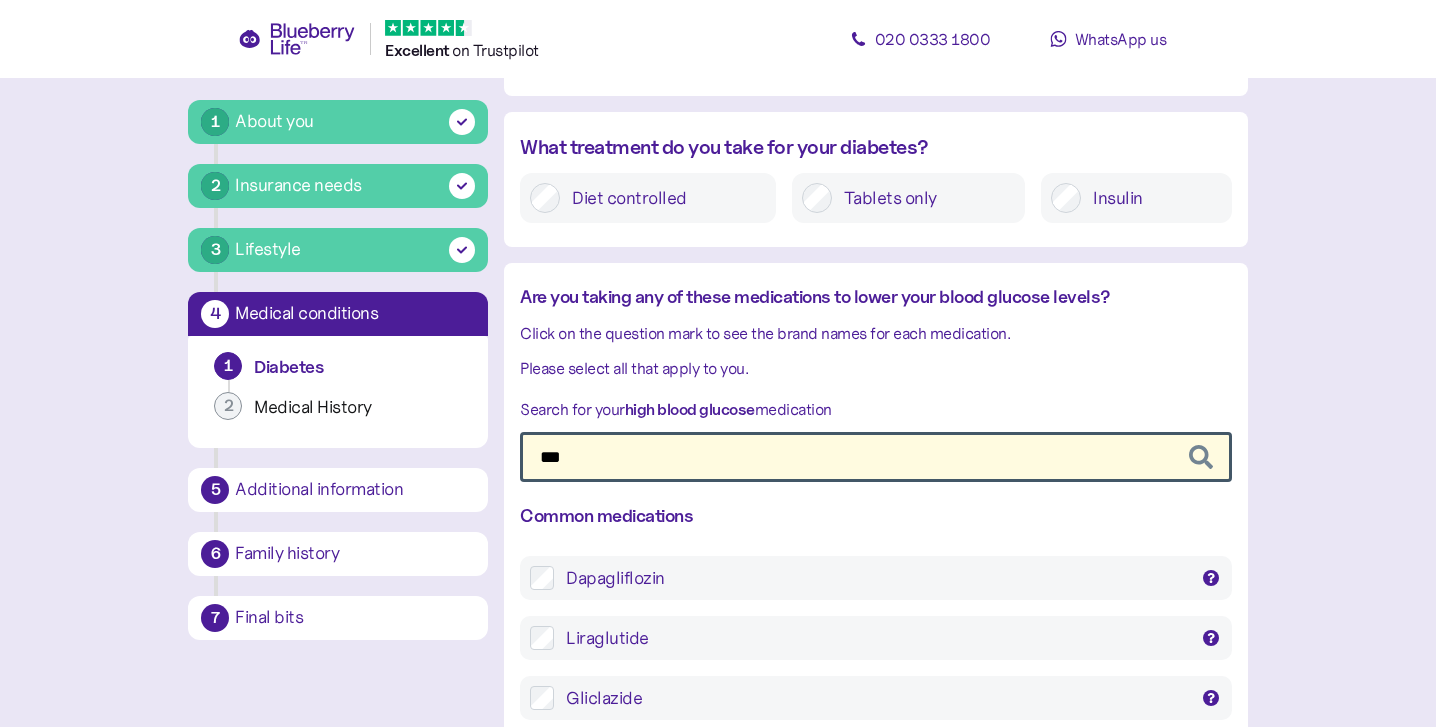 click on "Dapagliflozin" at bounding box center (876, 578) 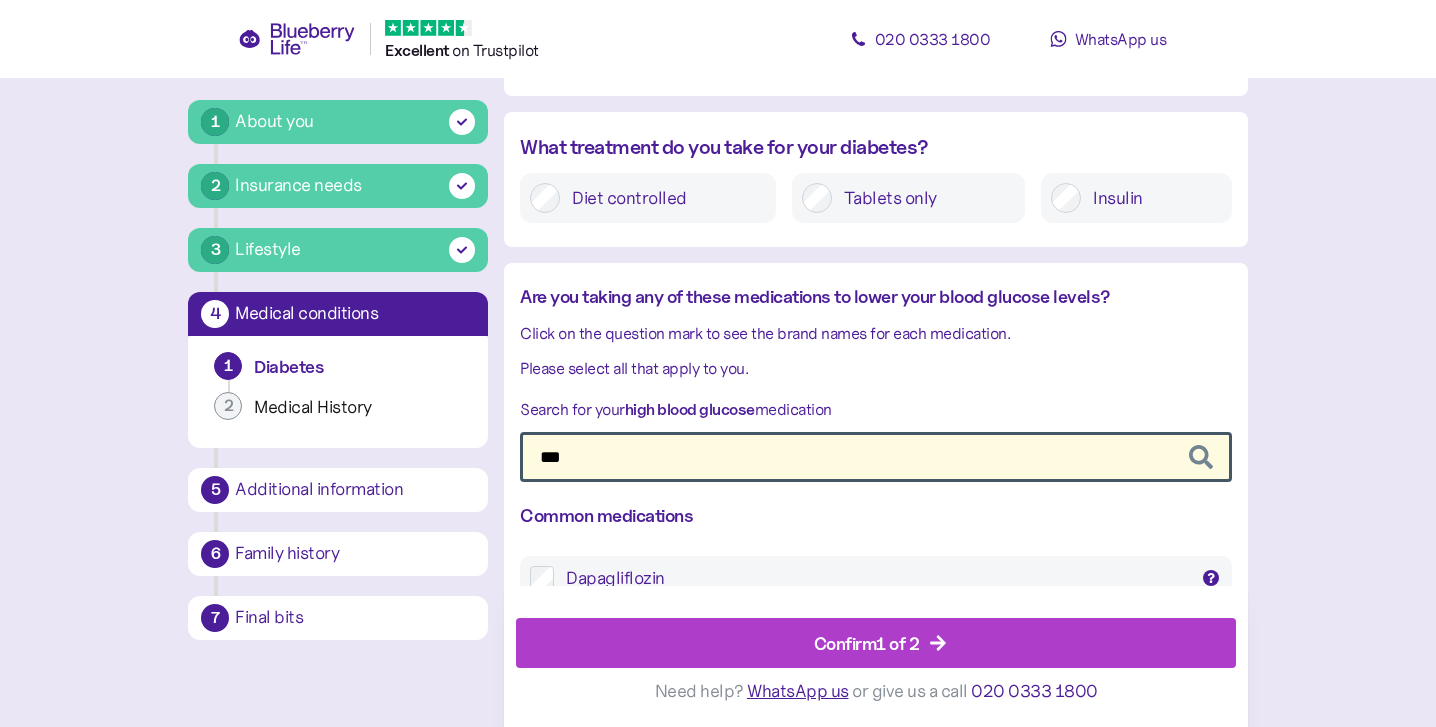 drag, startPoint x: 898, startPoint y: 433, endPoint x: 288, endPoint y: 414, distance: 610.29584 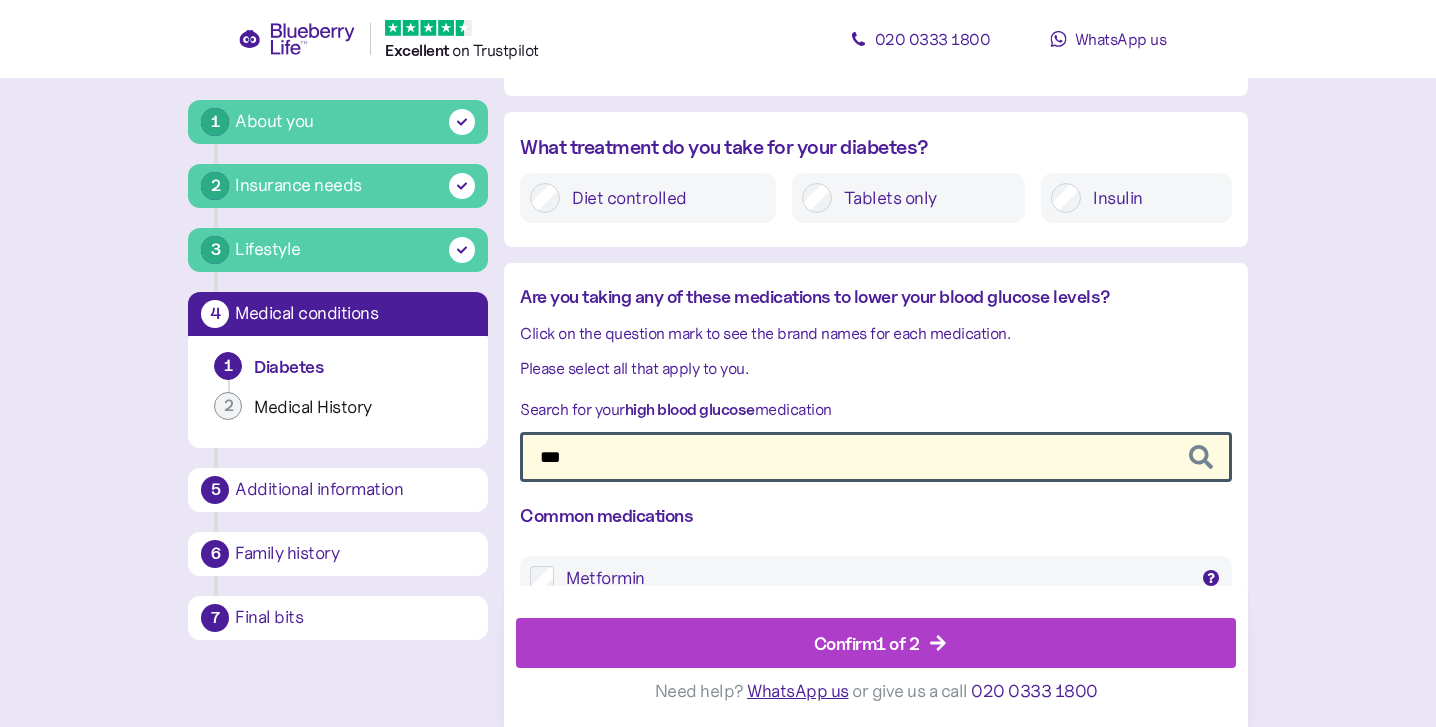 type on "***" 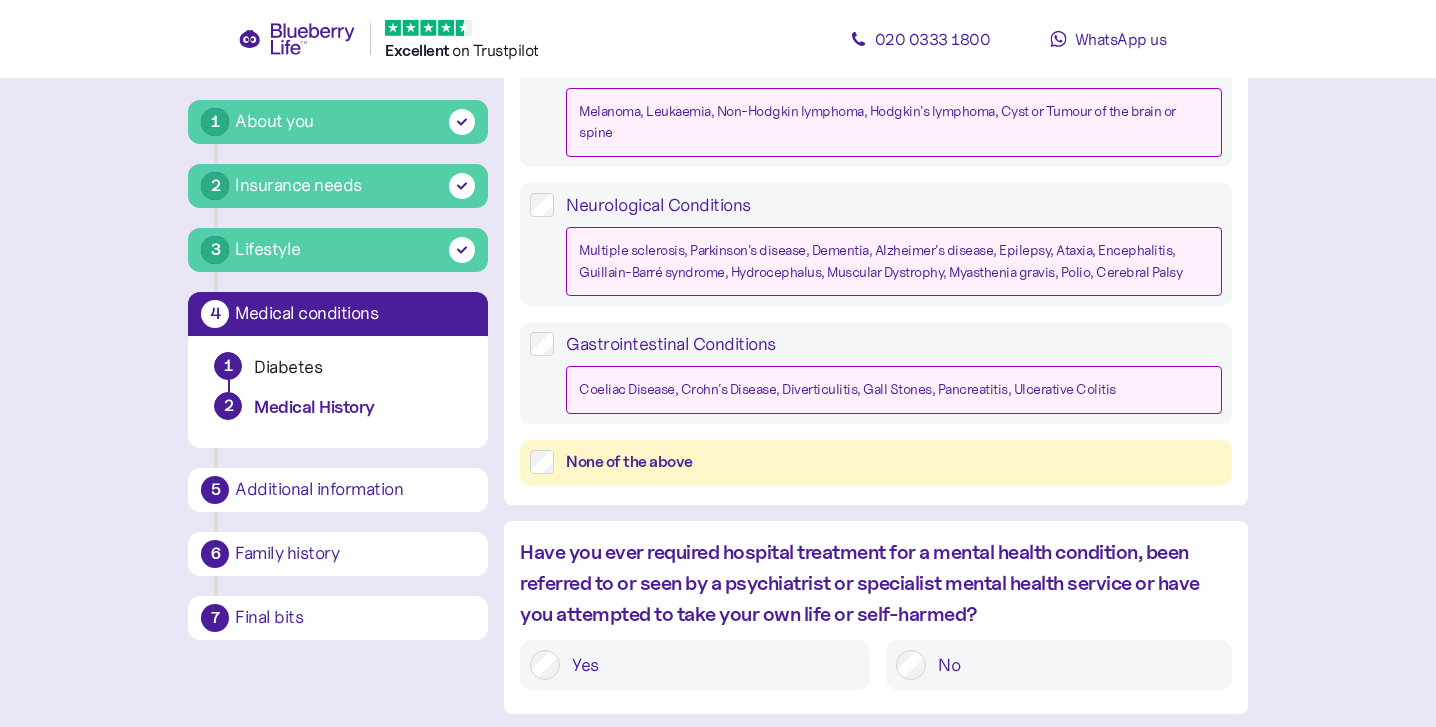 scroll, scrollTop: 814, scrollLeft: 0, axis: vertical 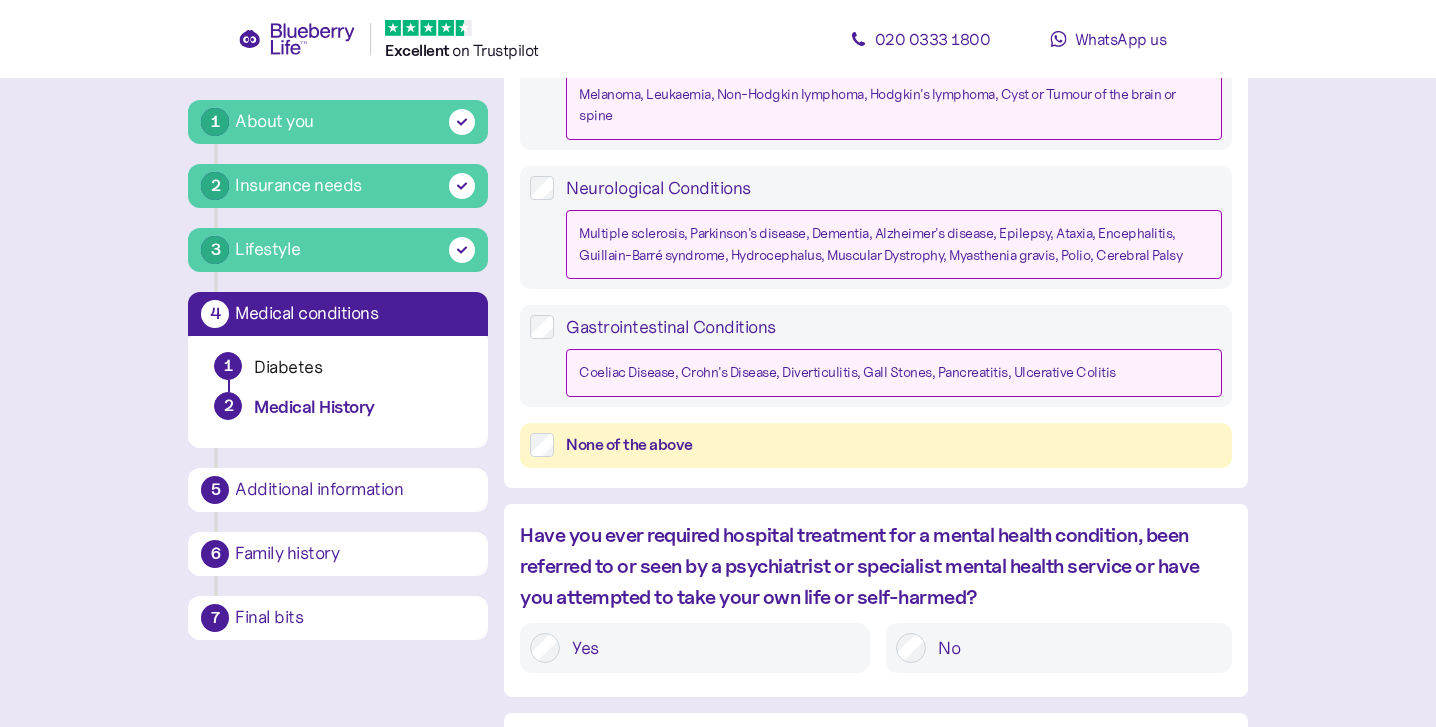 click on "None of the above" at bounding box center [893, 445] 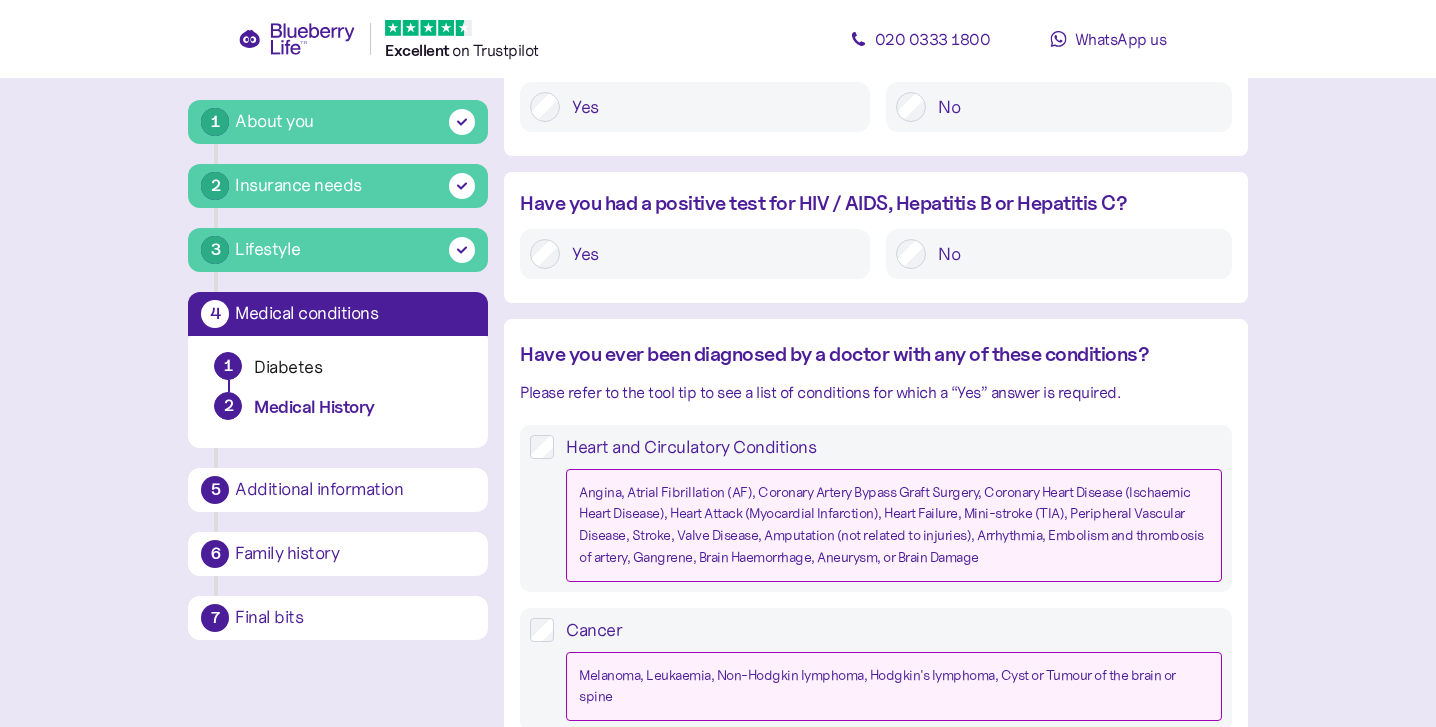 scroll, scrollTop: 227, scrollLeft: 0, axis: vertical 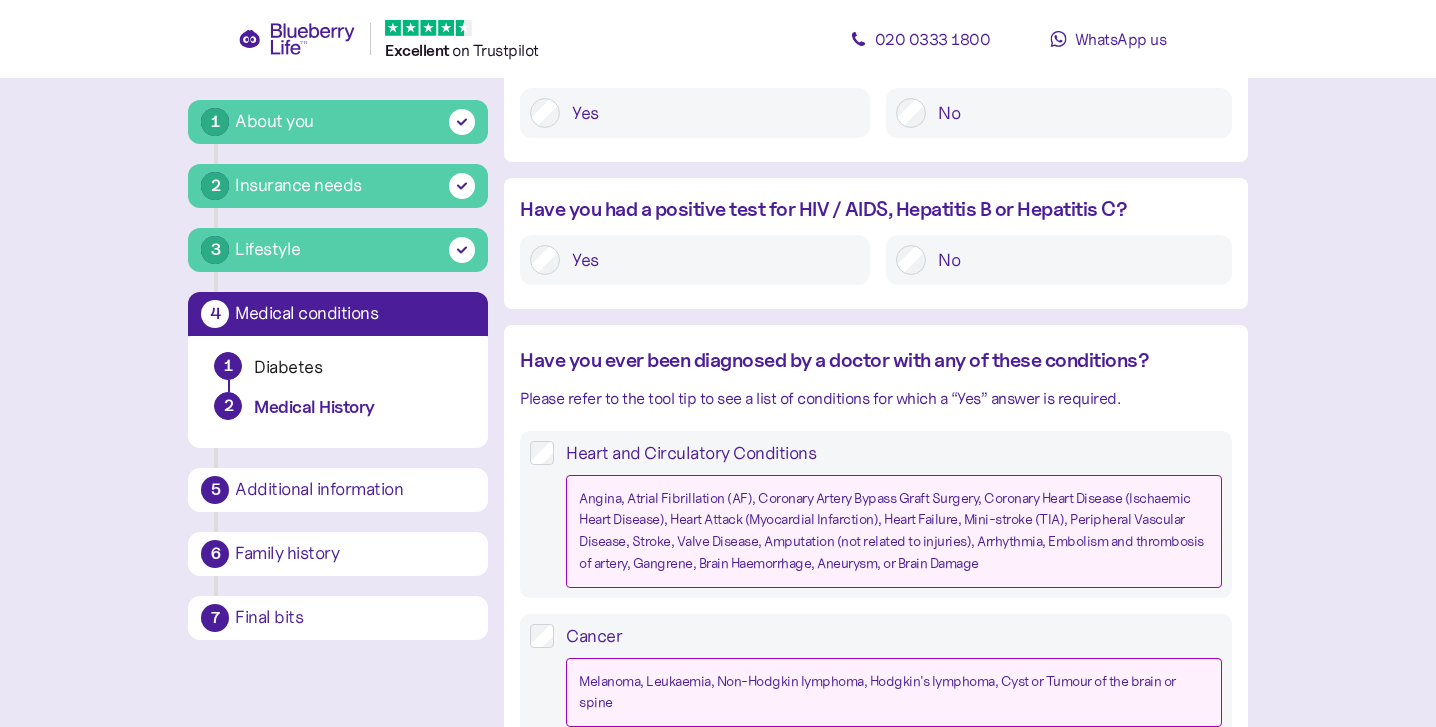 click on "Angina, Atrial Fibrillation (AF), Coronary Artery Bypass Graft Surgery, Coronary Heart Disease (Ischaemic Heart Disease), Heart Attack (Myocardial Infarction), Heart Failure, Mini-stroke (TIA), Peripheral Vascular Disease, Stroke, Valve Disease, Amputation (not related to injuries), Arrhythmia, Embolism and thrombosis of artery, Gangrene, Brain Haemorrhage, Aneurysm, or Brain Damage" at bounding box center (893, 531) 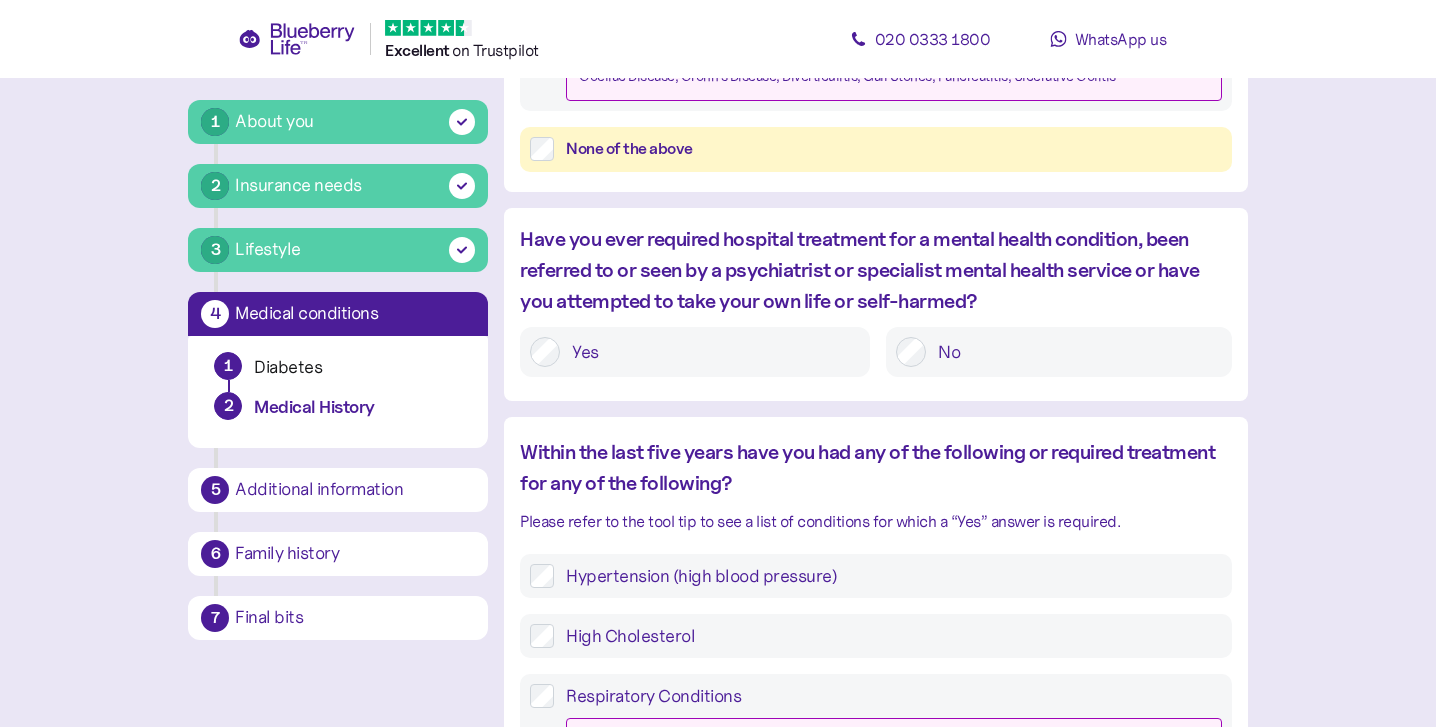scroll, scrollTop: 1111, scrollLeft: 0, axis: vertical 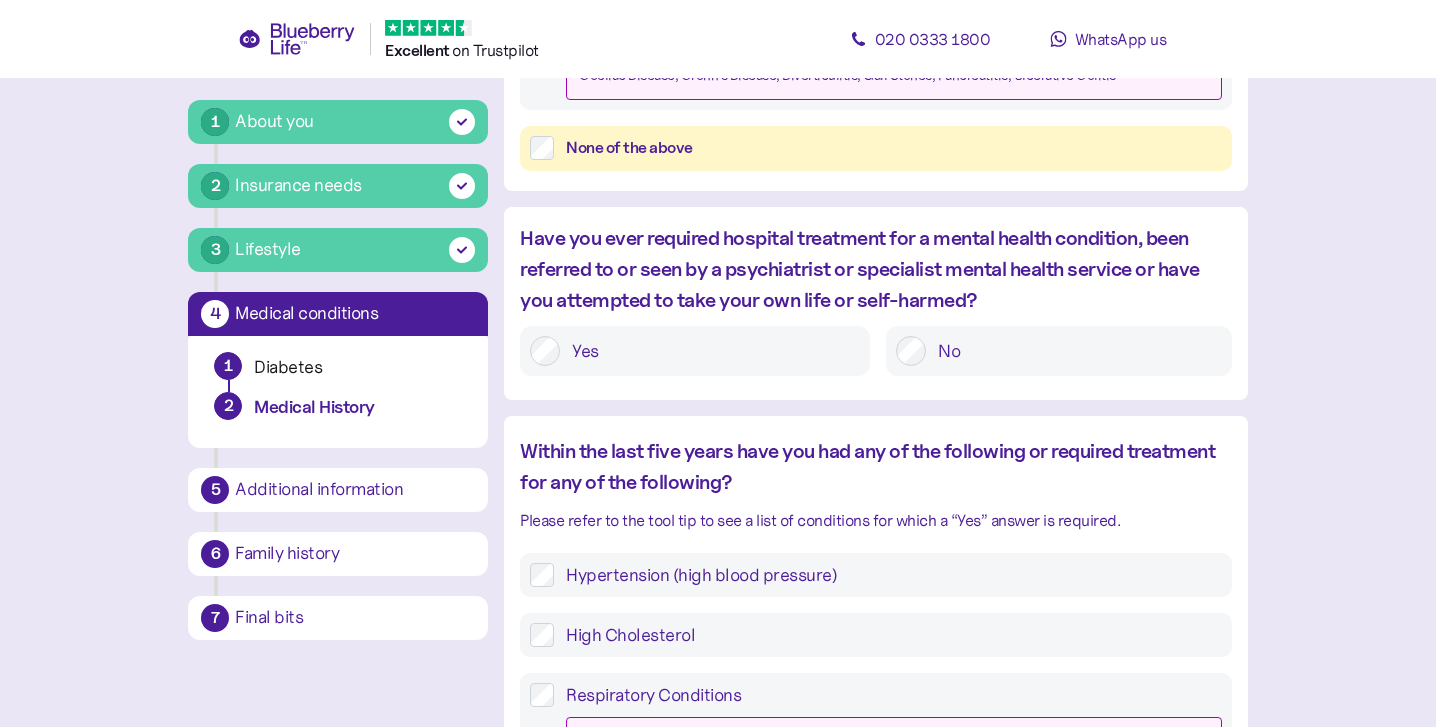 click on "None of the above" at bounding box center (893, 148) 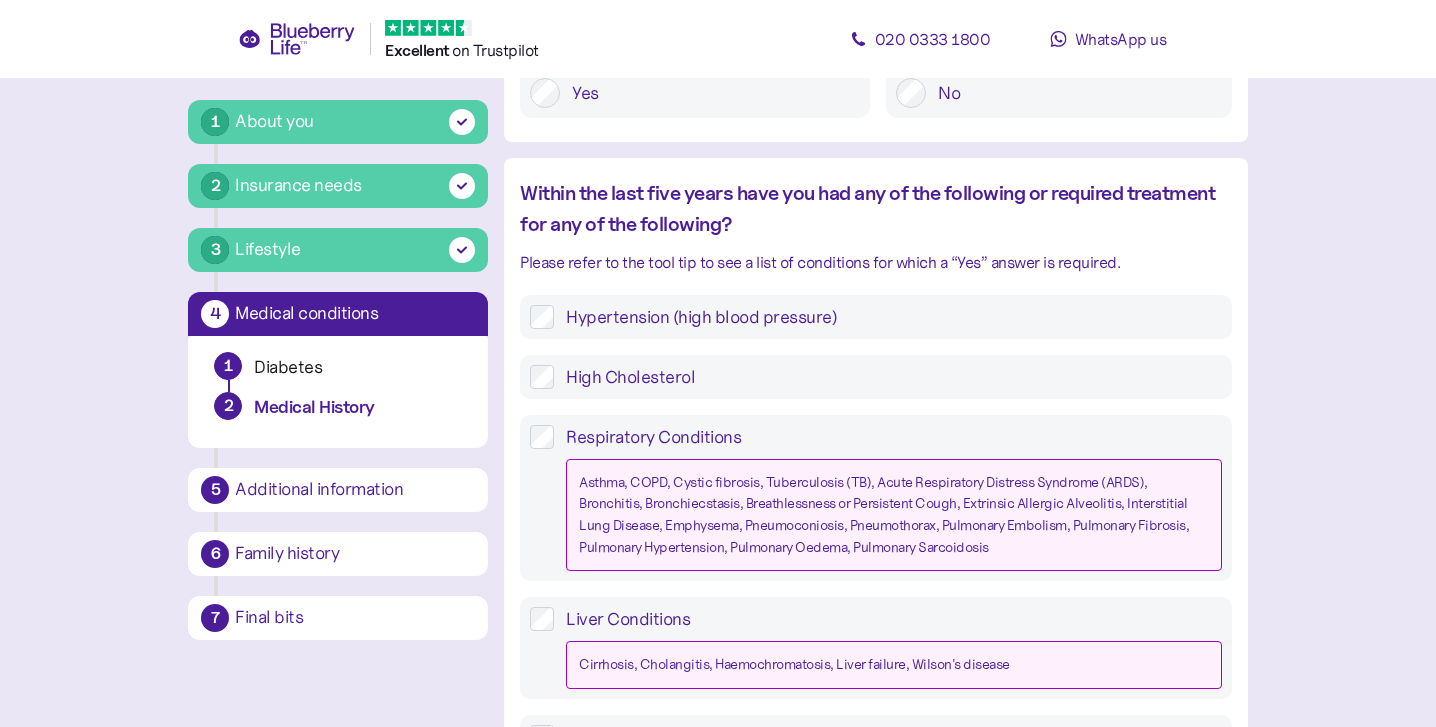 scroll, scrollTop: 1373, scrollLeft: 0, axis: vertical 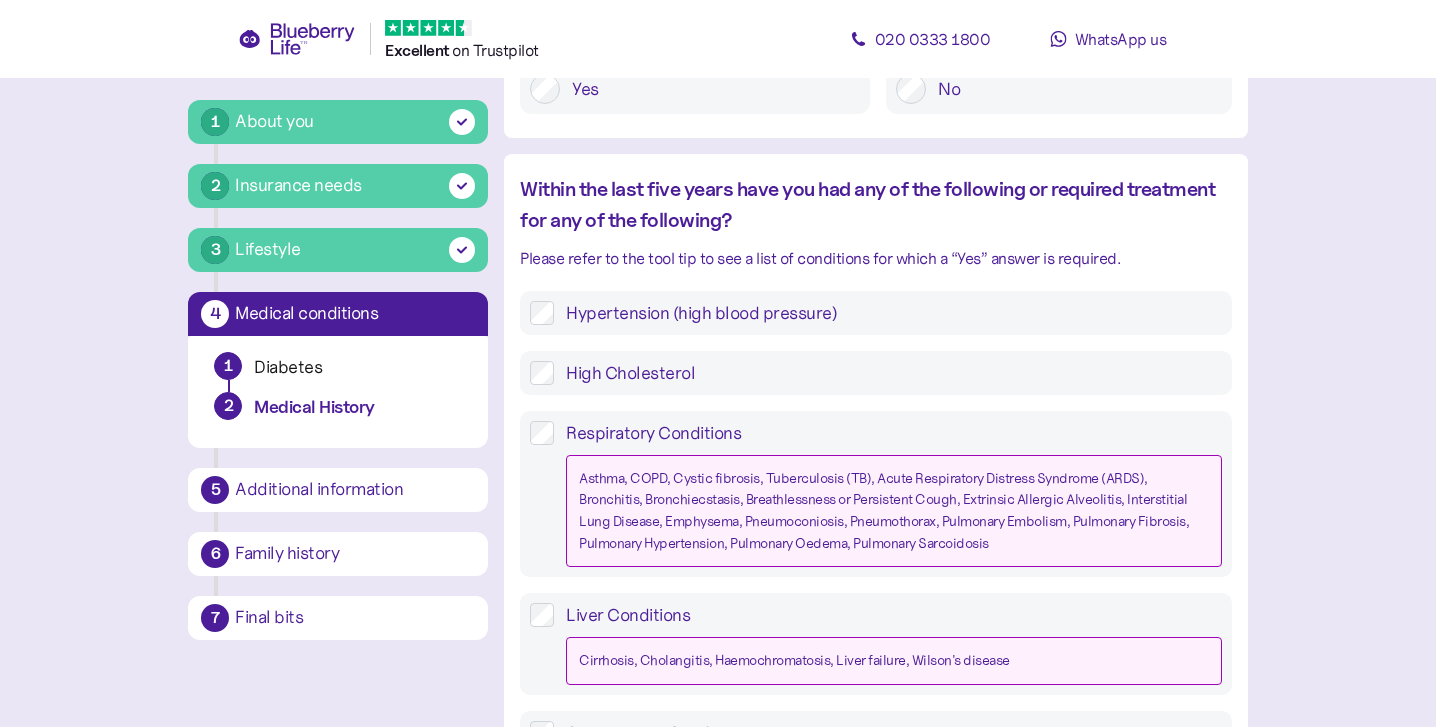 click on "Hypertension (high blood pressure)" at bounding box center (887, 313) 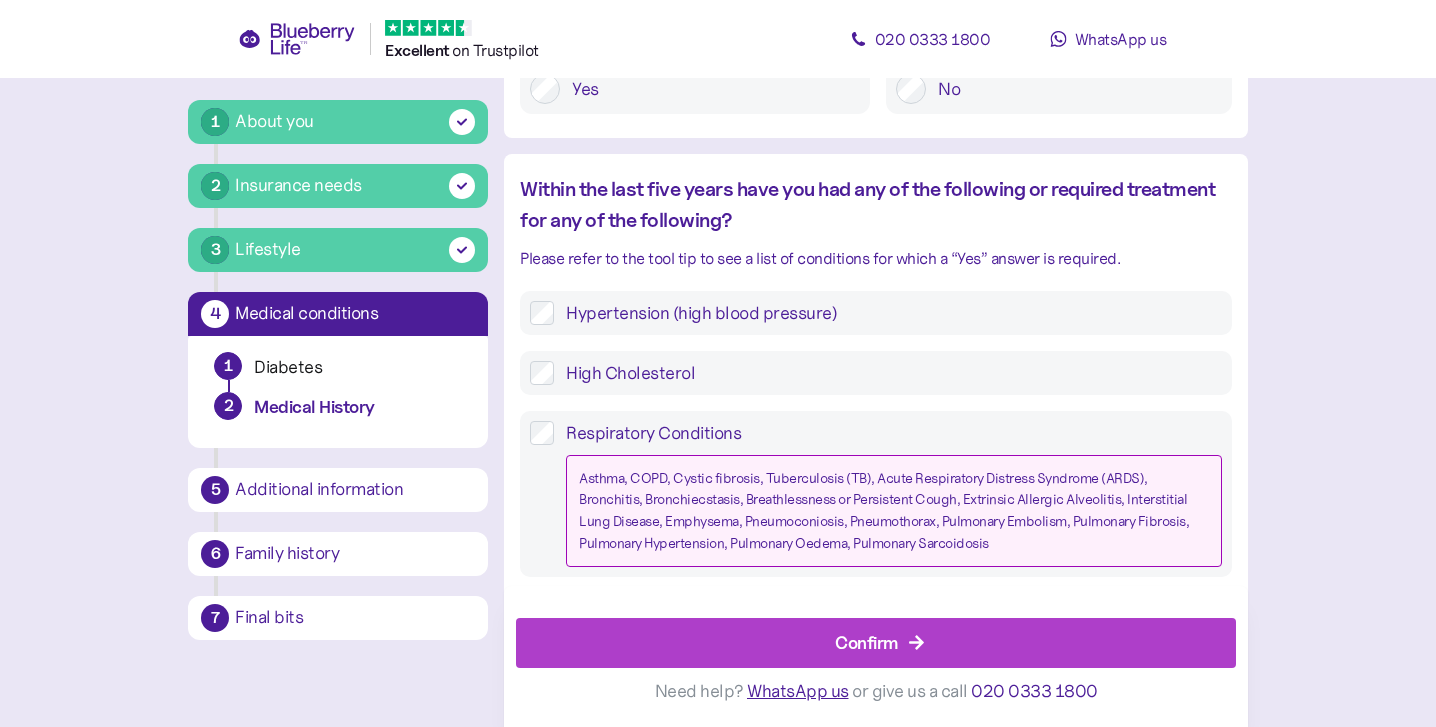 click on "High Cholesterol" at bounding box center (887, 373) 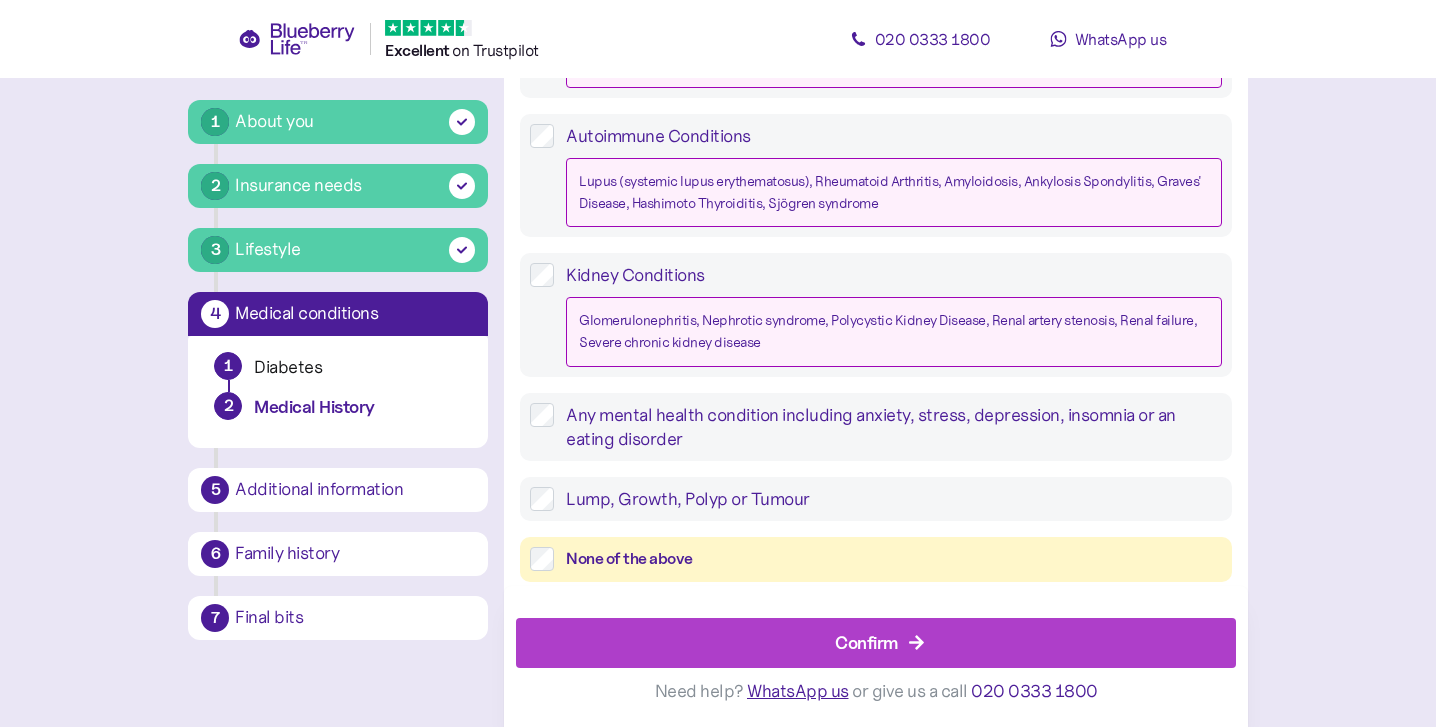 click on "Confirm" at bounding box center (880, 643) 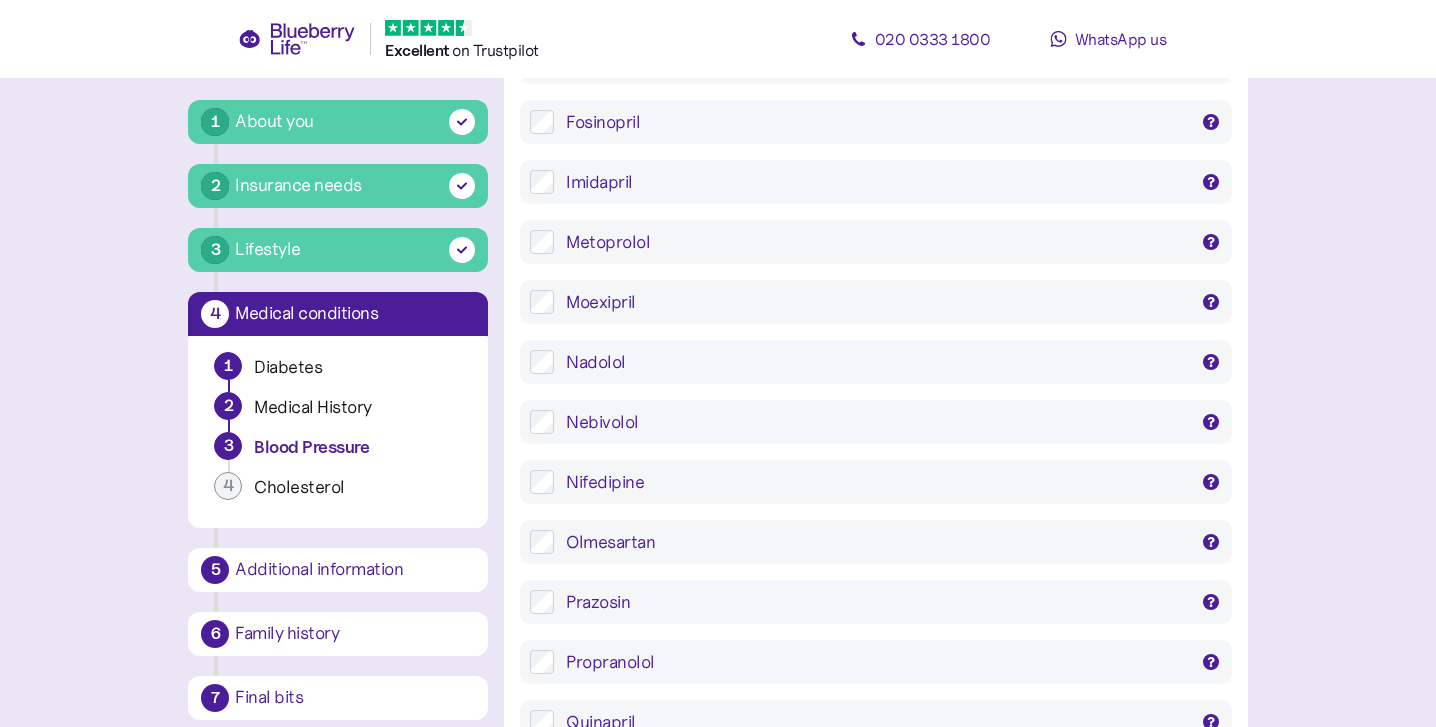 scroll, scrollTop: 38, scrollLeft: 0, axis: vertical 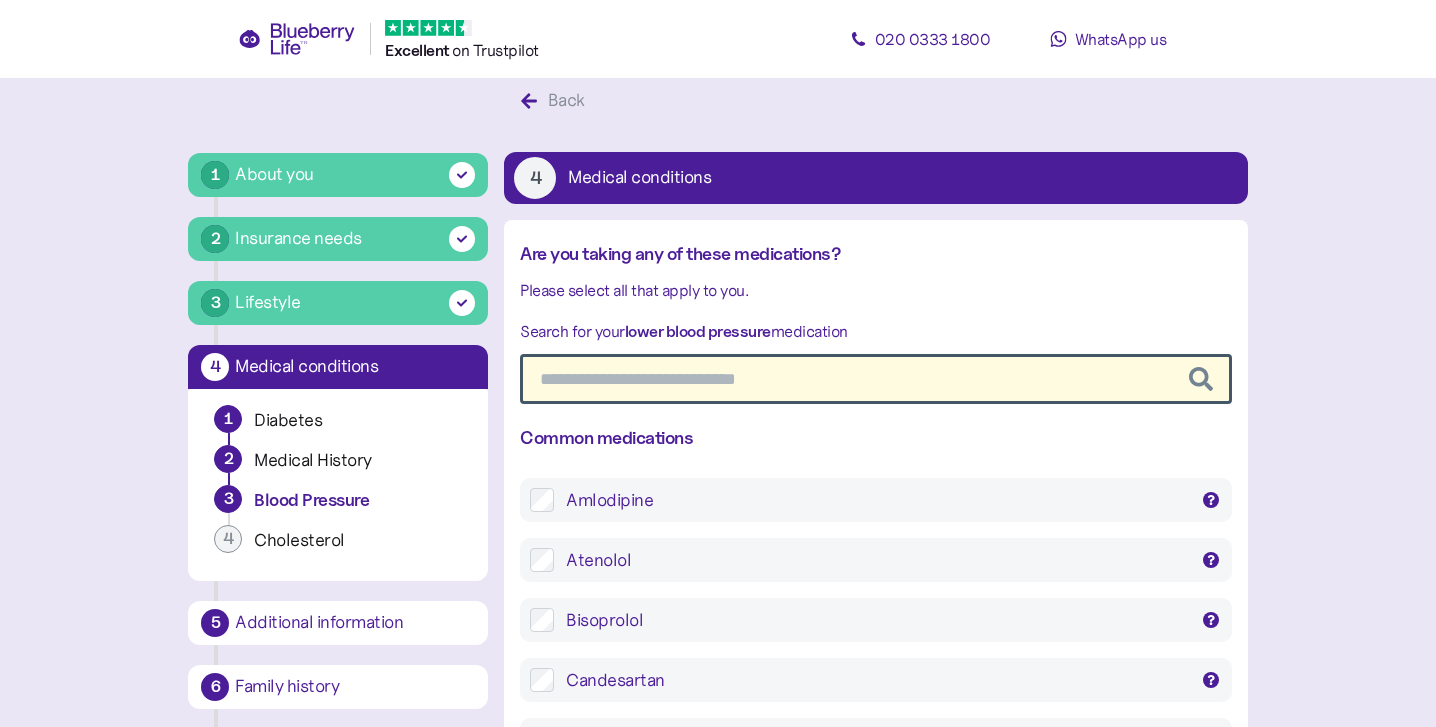 click at bounding box center (875, 379) 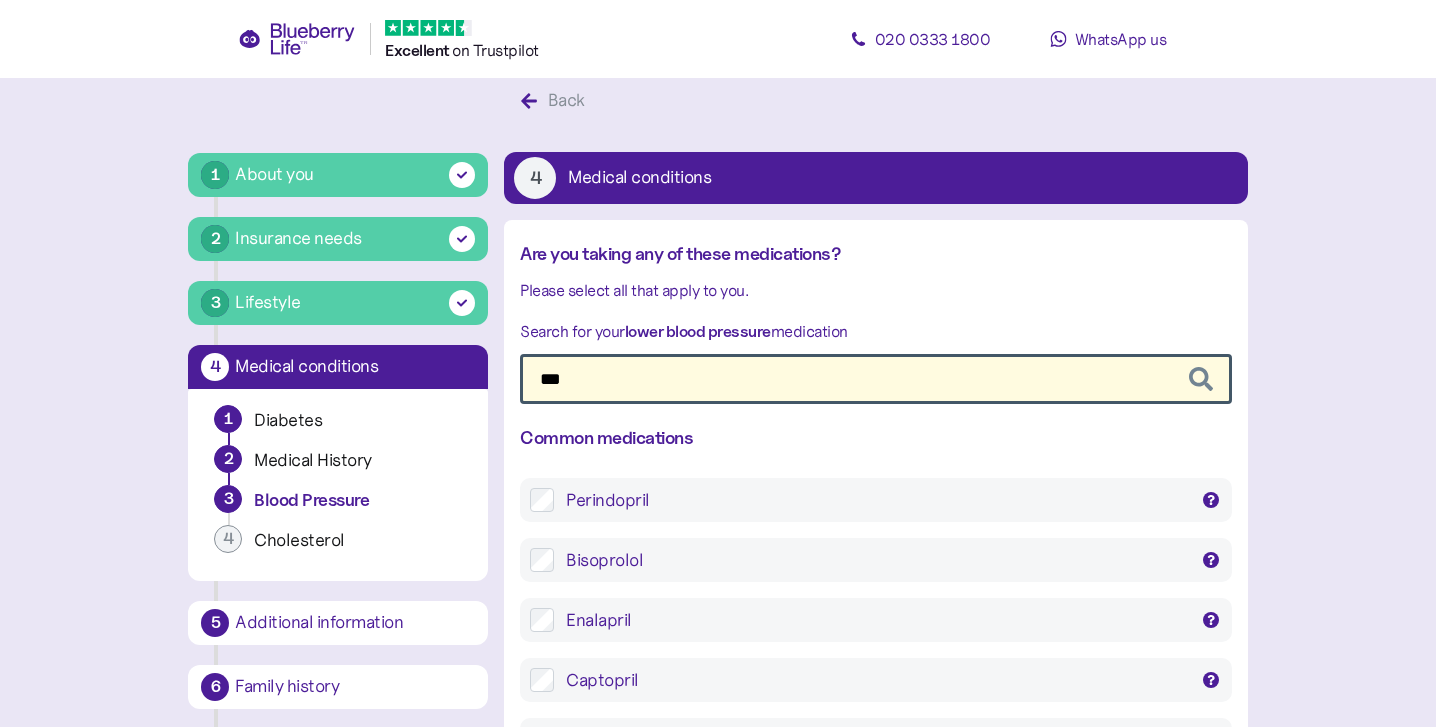 type on "***" 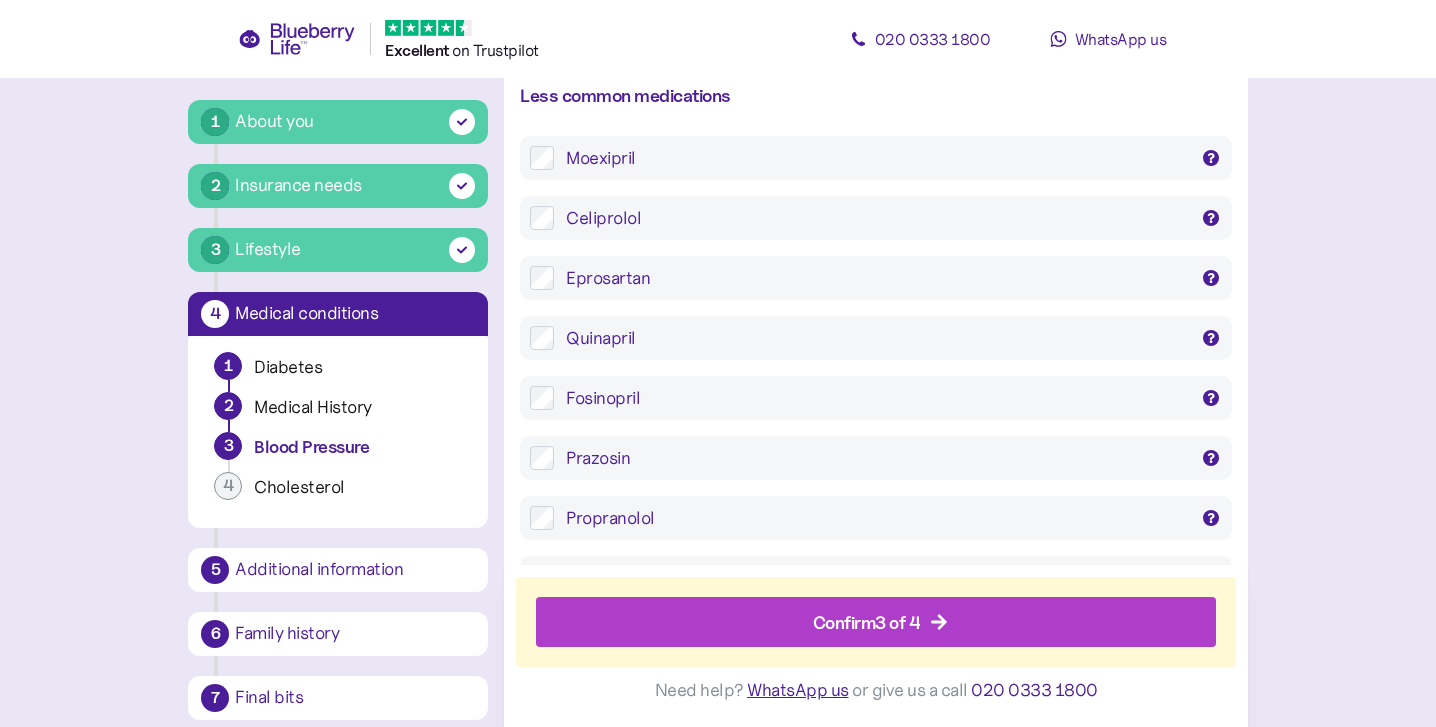 click on "Confirm  3 of 4" at bounding box center [880, 623] 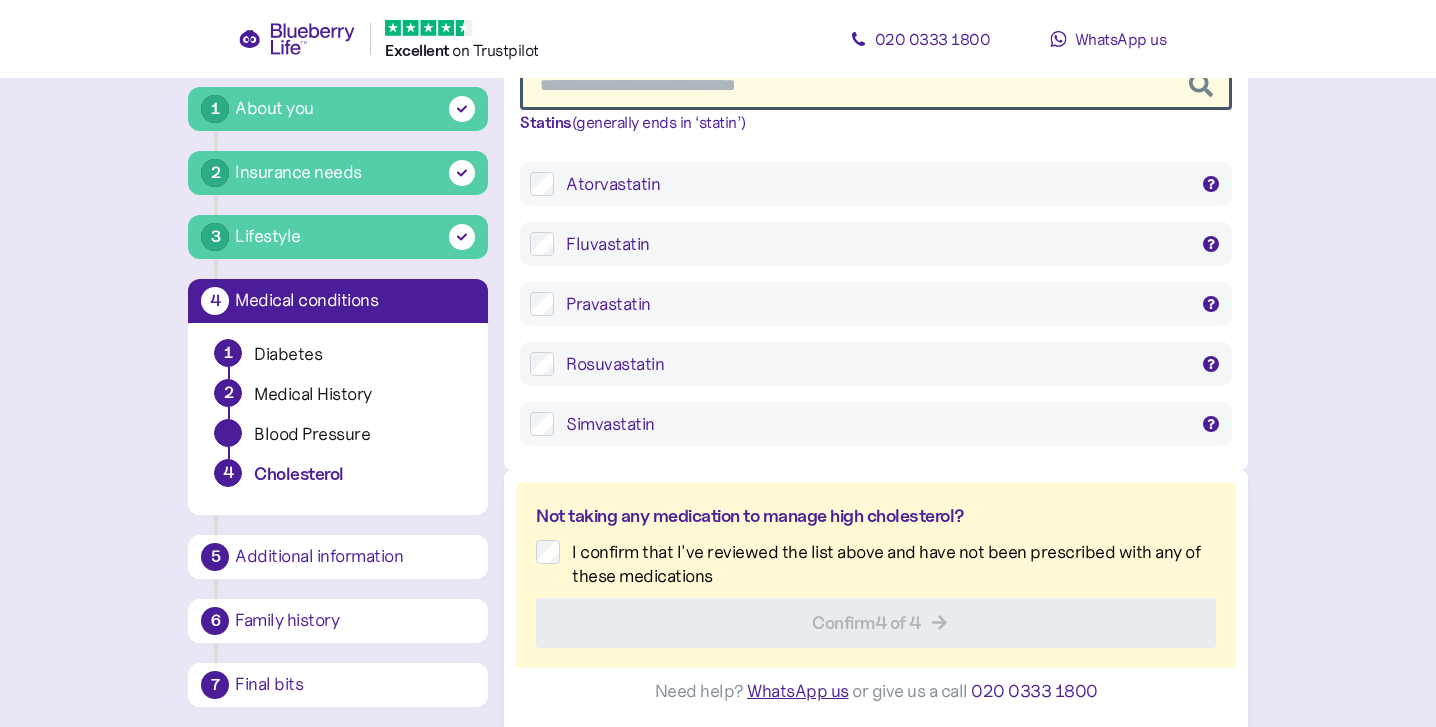 scroll, scrollTop: 38, scrollLeft: 0, axis: vertical 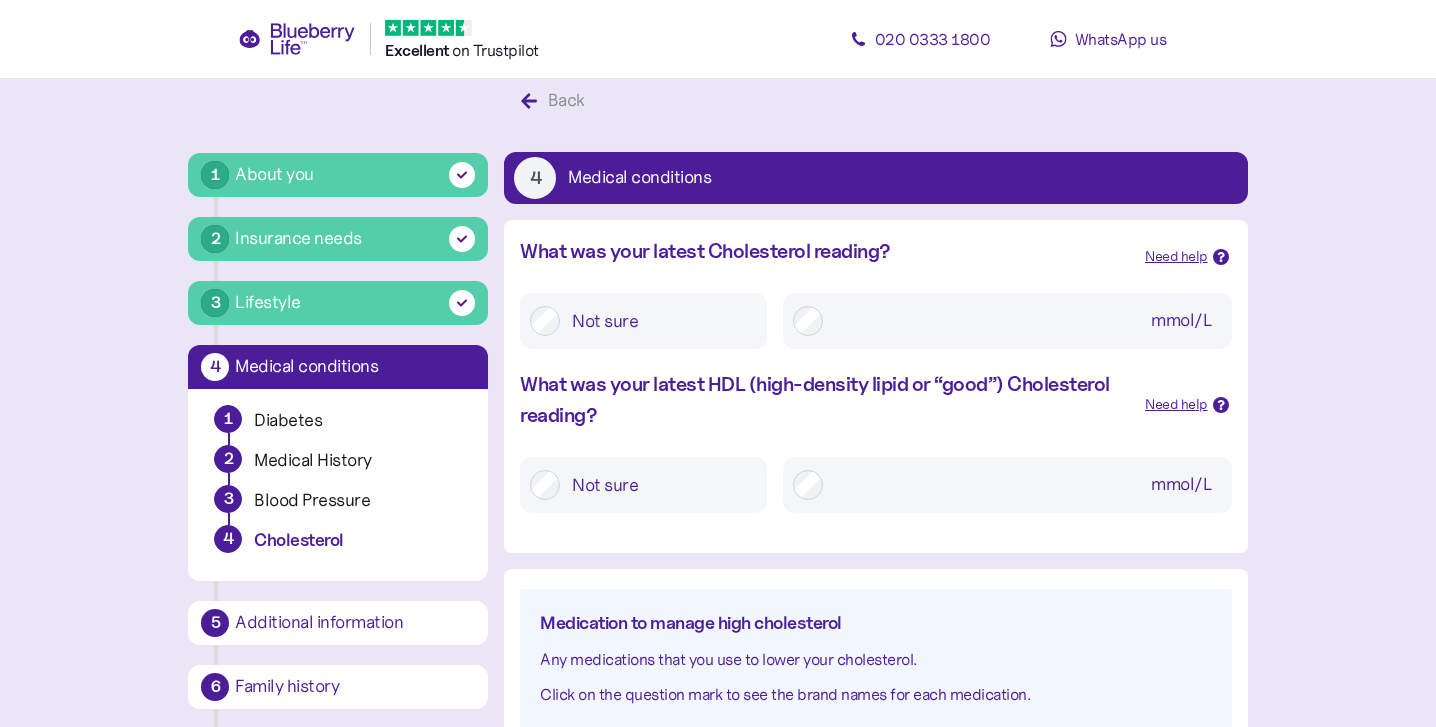 click on "Not sure" at bounding box center (658, 321) 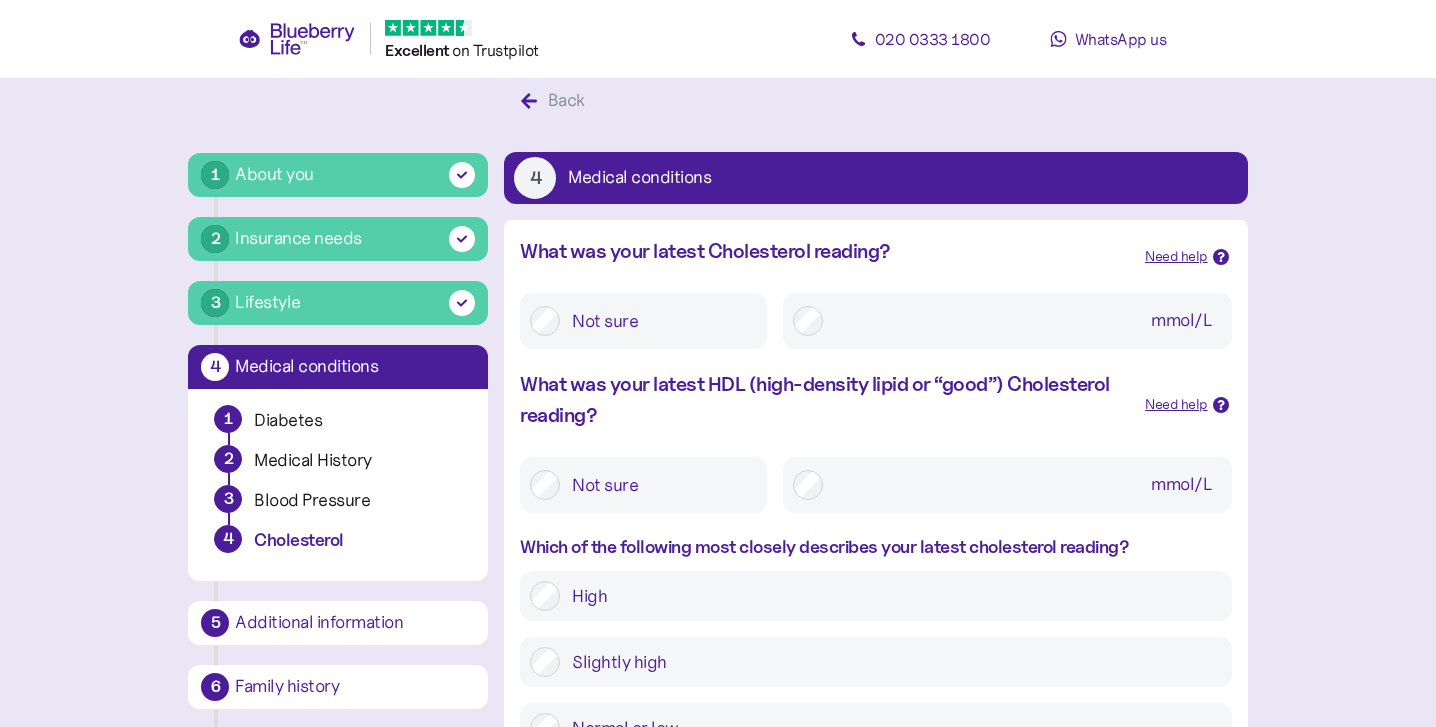 click on "Not sure" at bounding box center (658, 485) 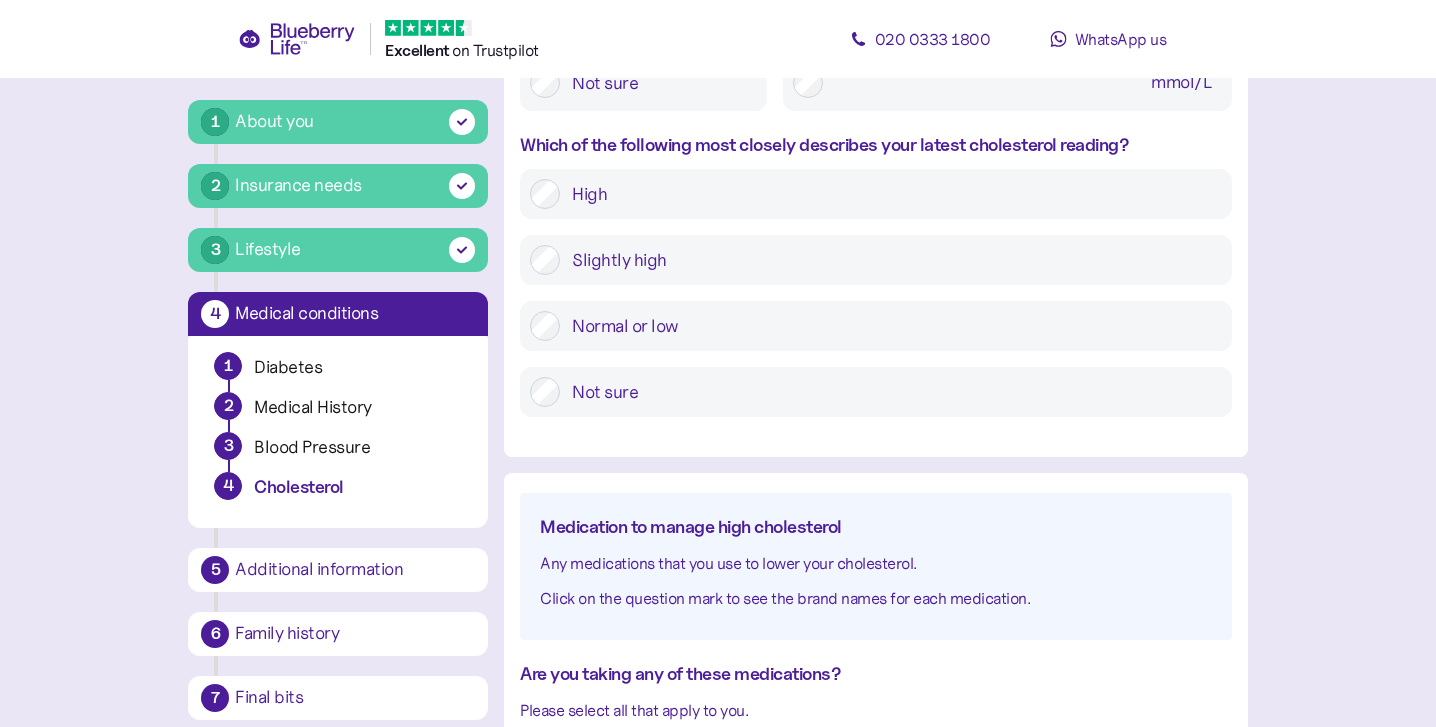click on "Normal or low" at bounding box center [890, 326] 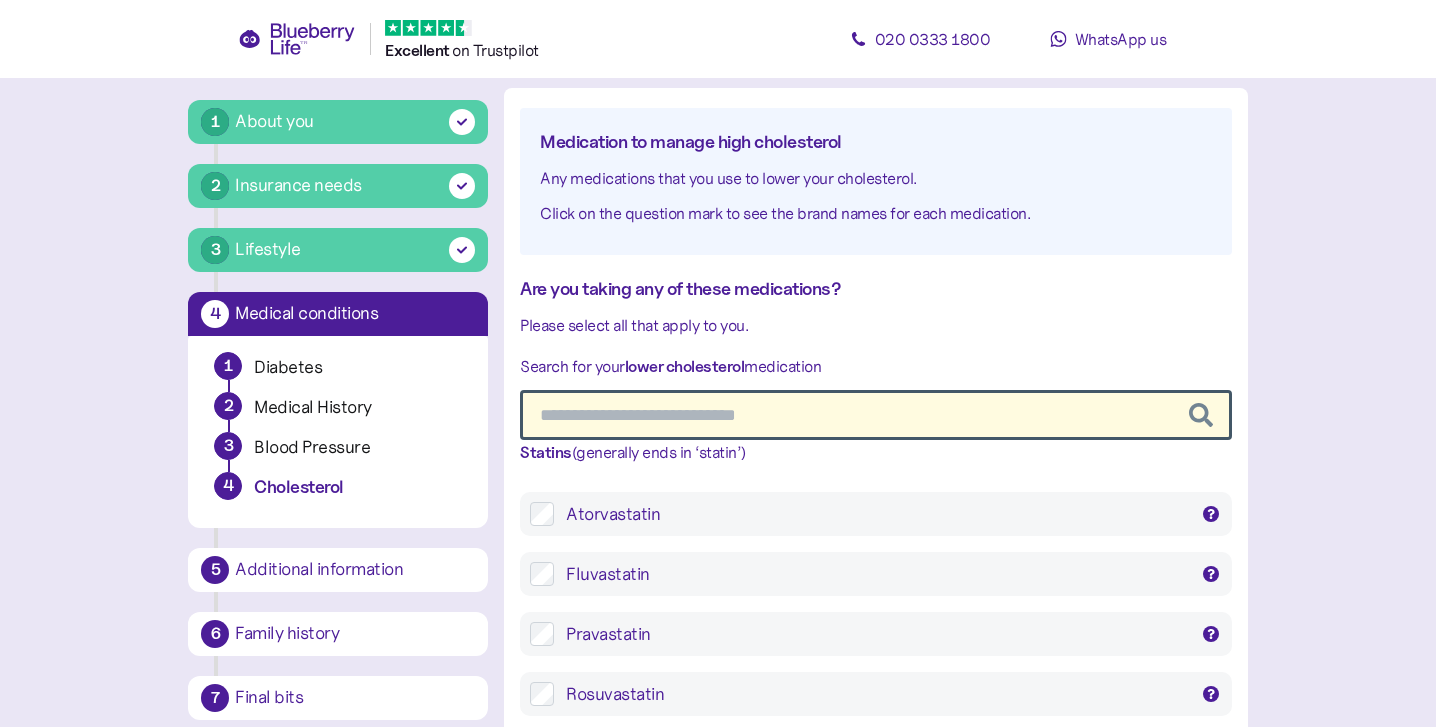 scroll, scrollTop: 834, scrollLeft: 0, axis: vertical 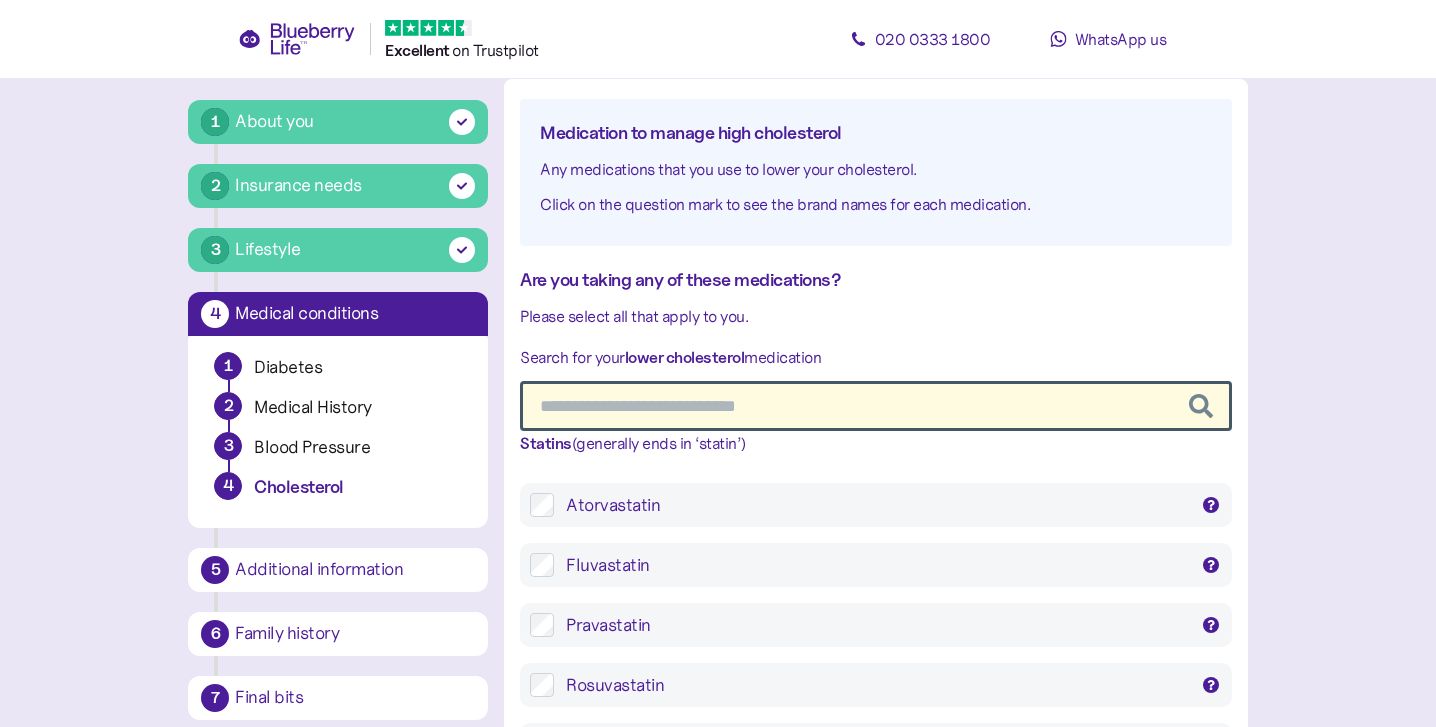 click on "Atorvastatin" at bounding box center (876, 505) 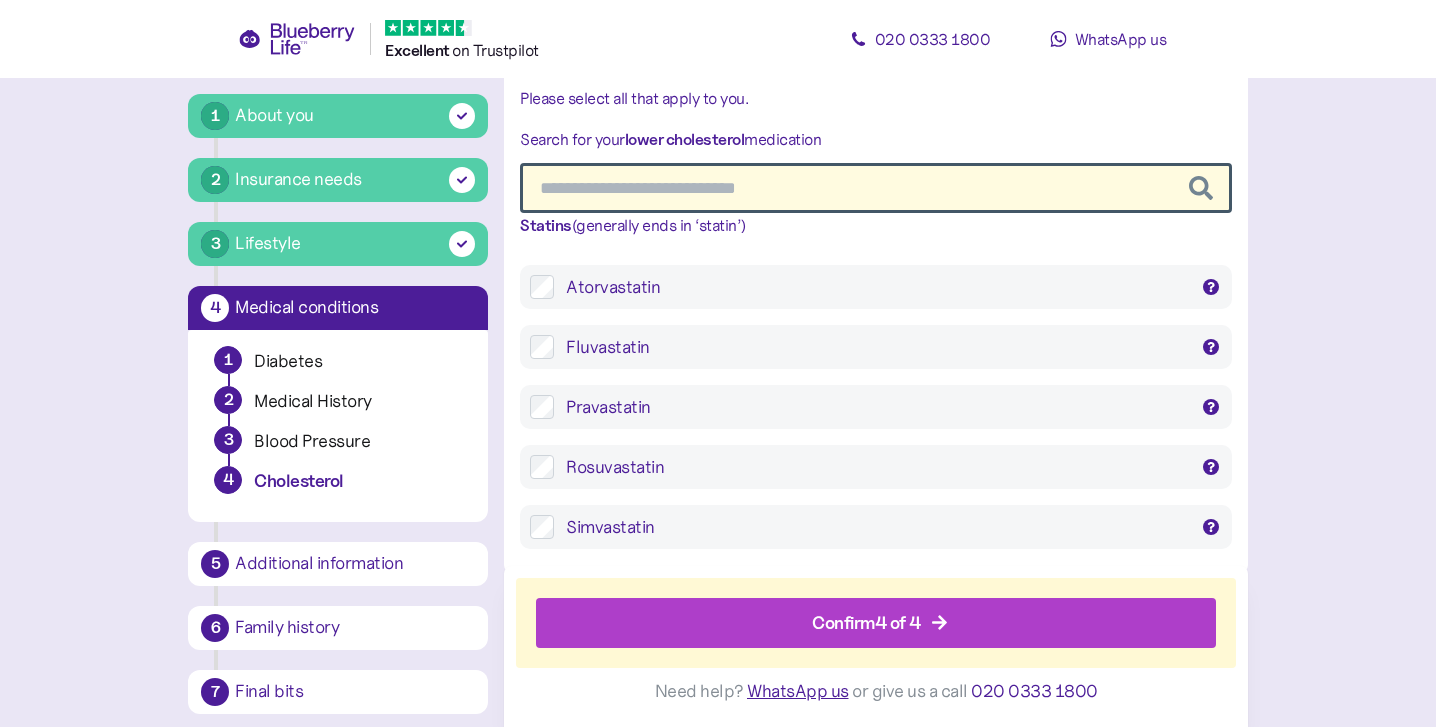 click on "Confirm  4 of 4" at bounding box center [880, 623] 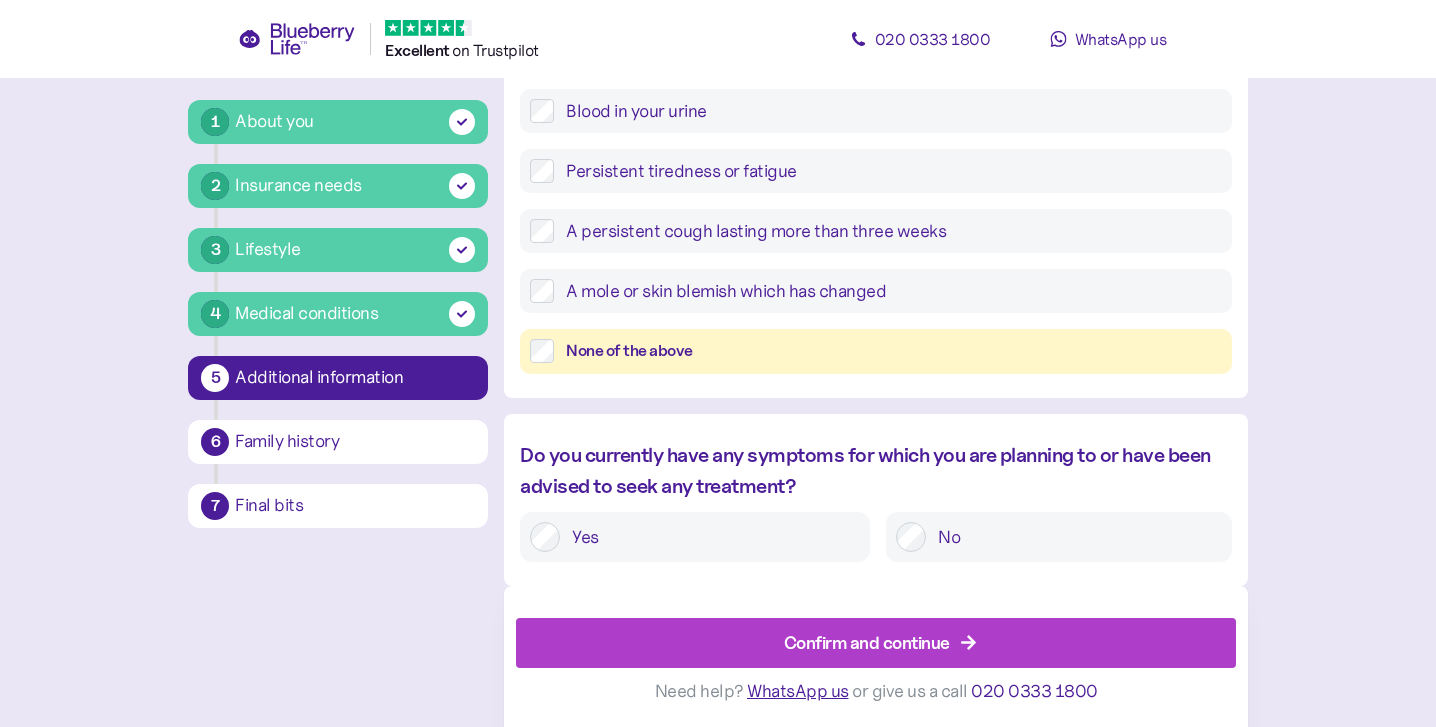 scroll, scrollTop: 38, scrollLeft: 0, axis: vertical 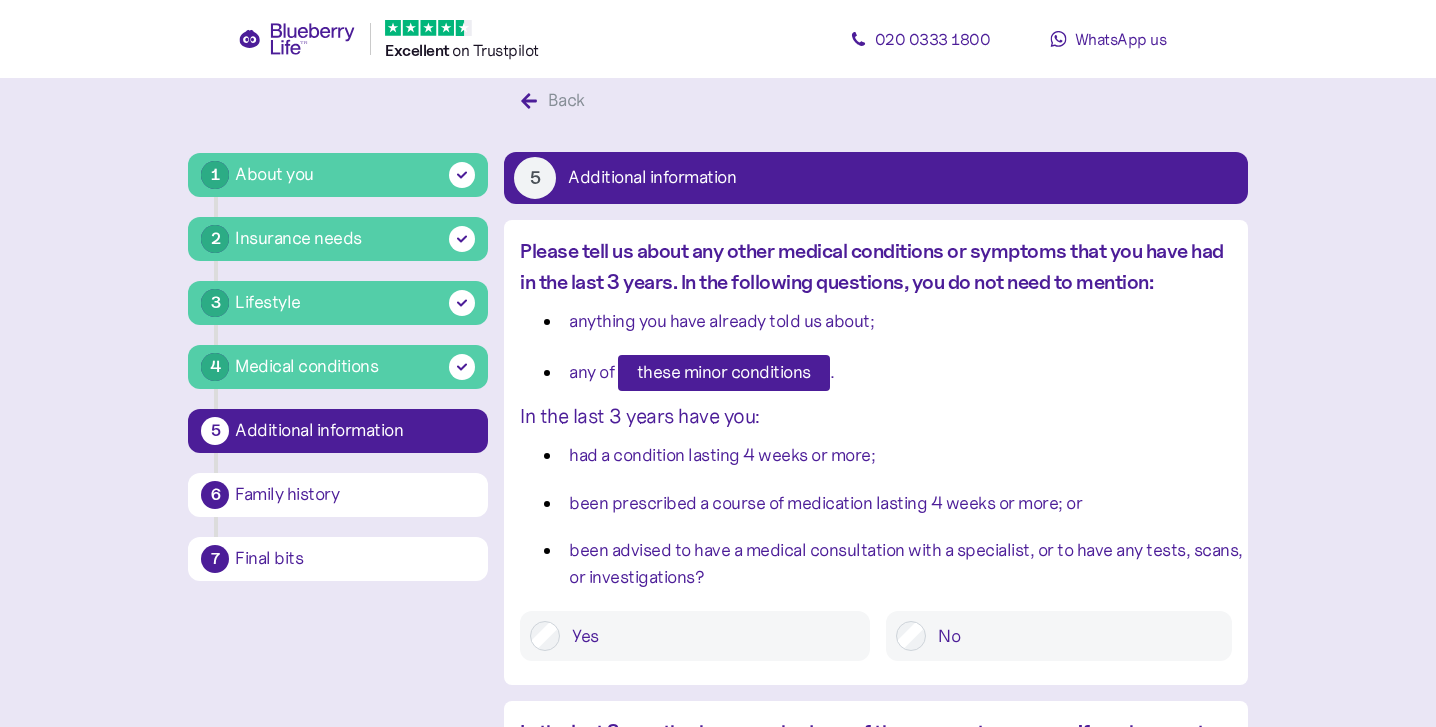 click on "No" at bounding box center [1073, 636] 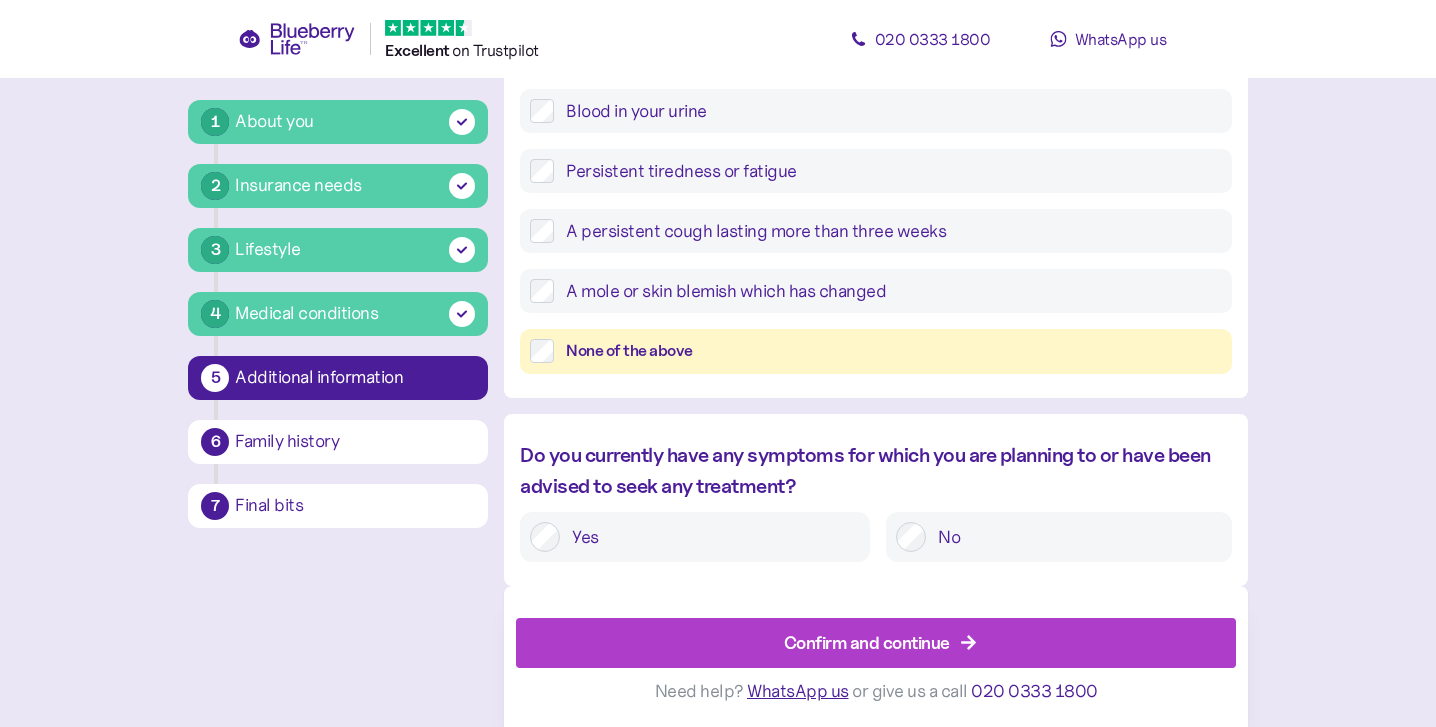 scroll, scrollTop: 916, scrollLeft: 0, axis: vertical 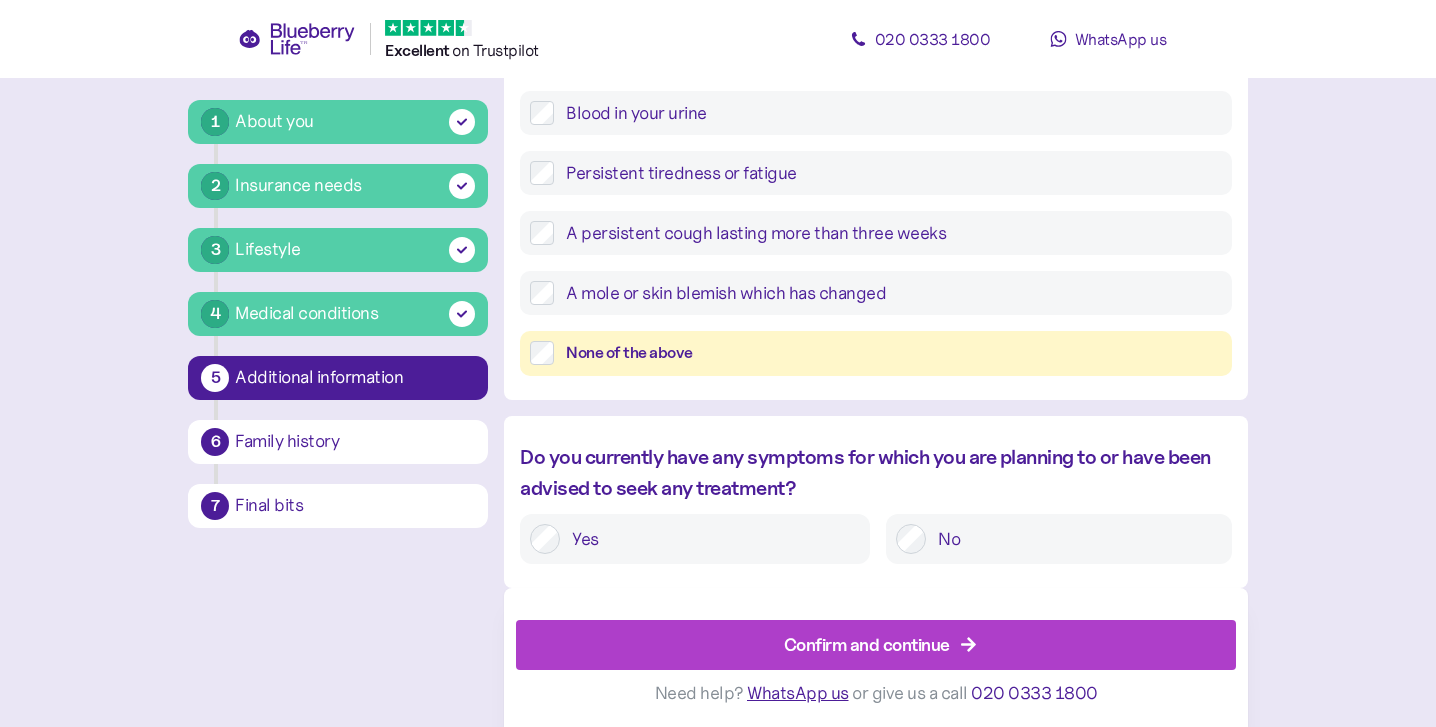 click on "None of the above" at bounding box center (893, 353) 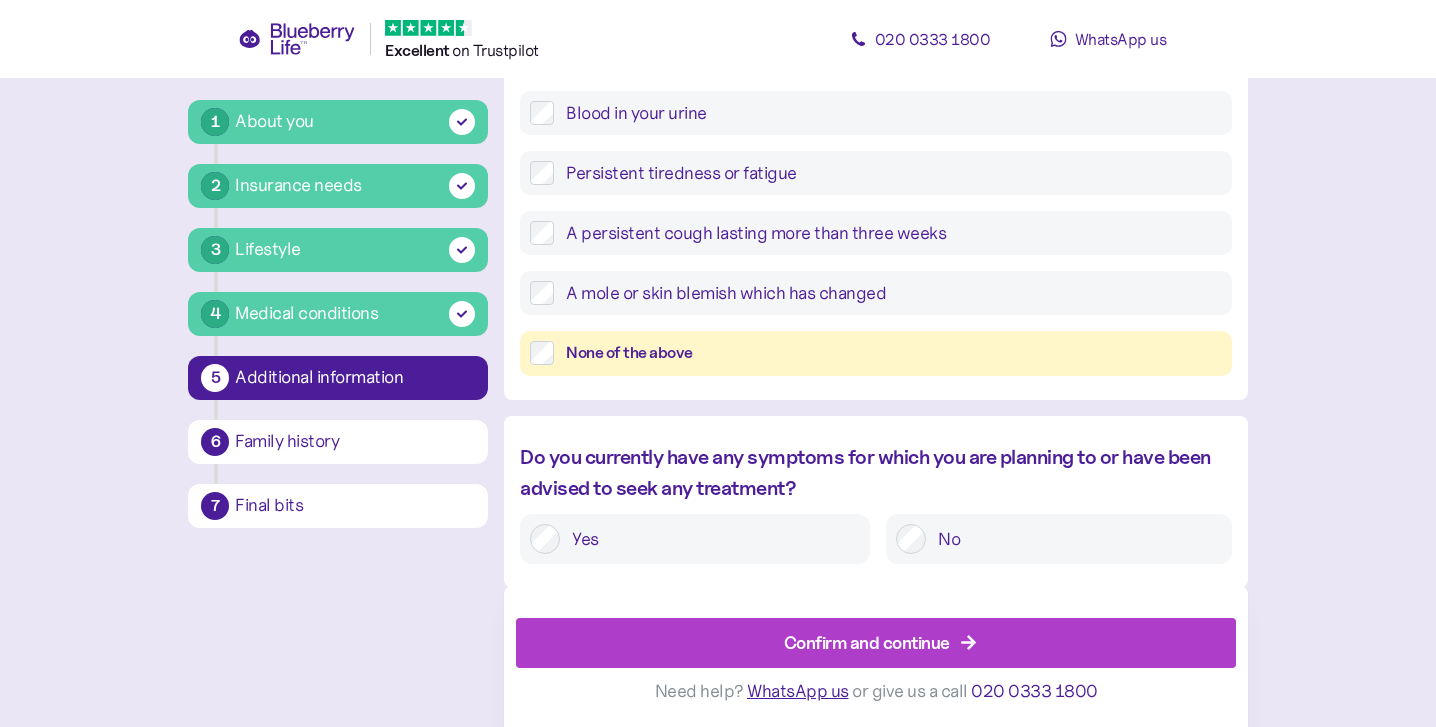 click on "Confirm and continue" at bounding box center (880, 643) 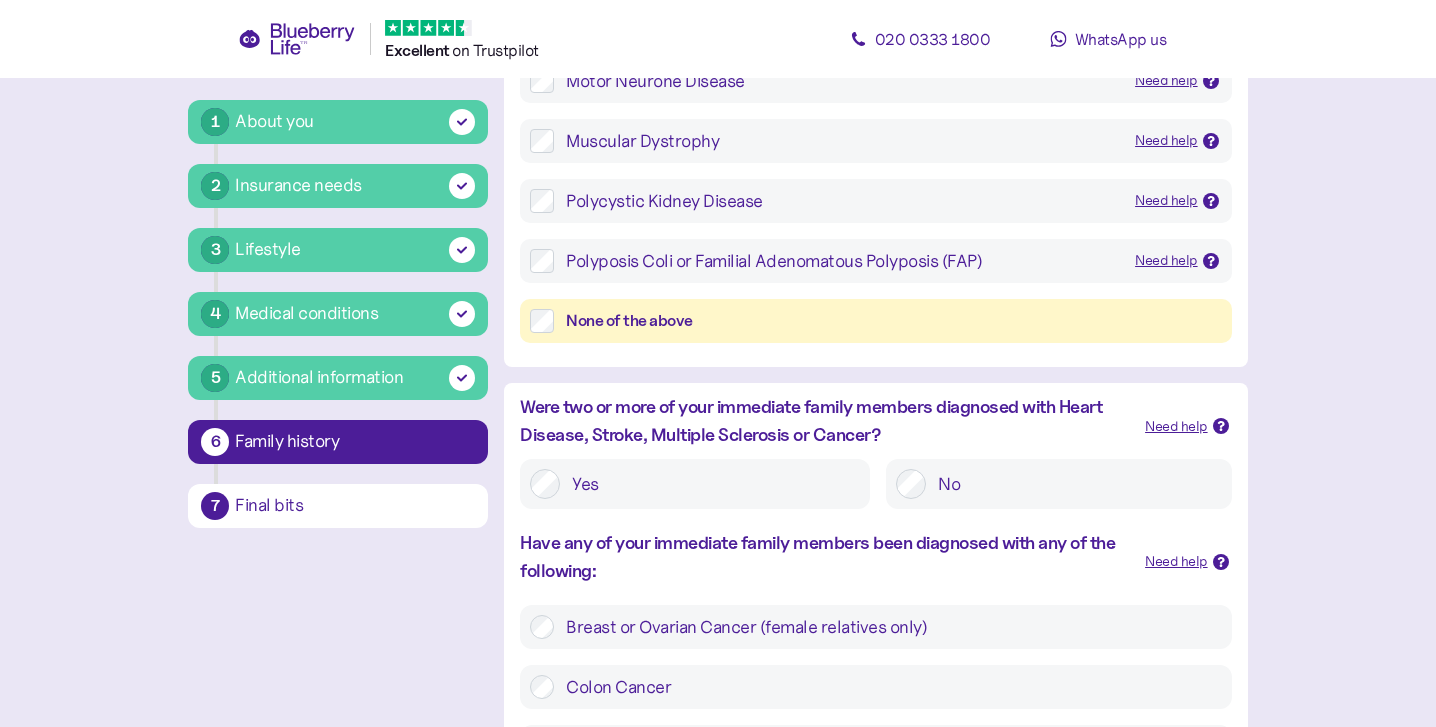 scroll, scrollTop: 464, scrollLeft: 0, axis: vertical 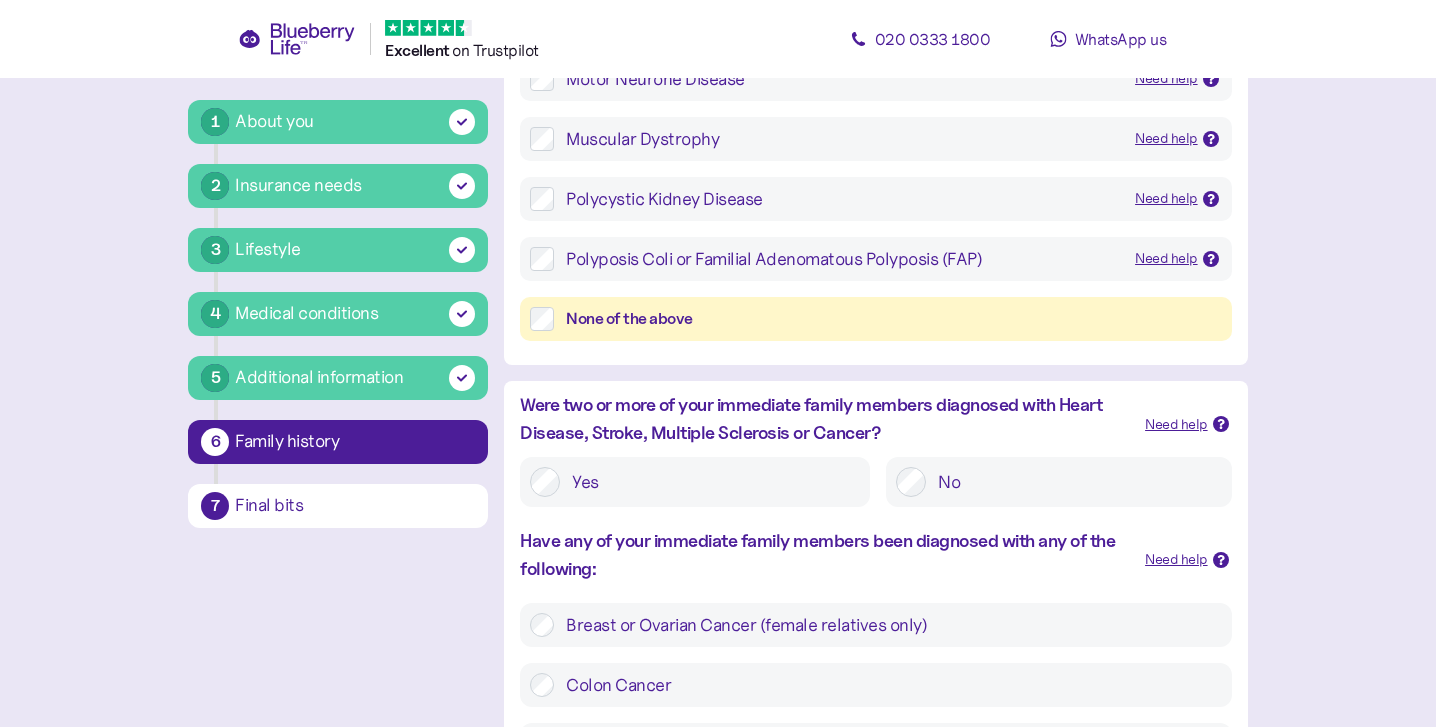 click on "None of the above" at bounding box center (893, 319) 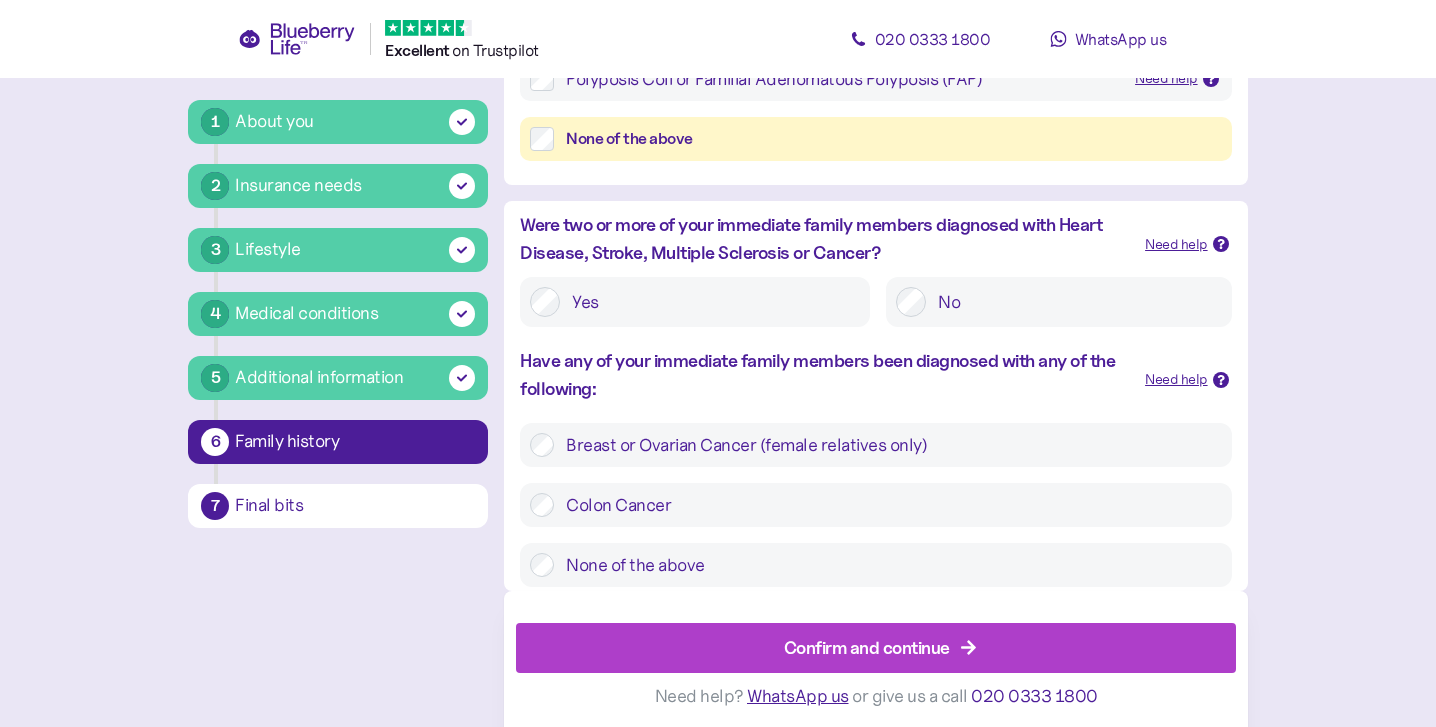 scroll, scrollTop: 643, scrollLeft: 0, axis: vertical 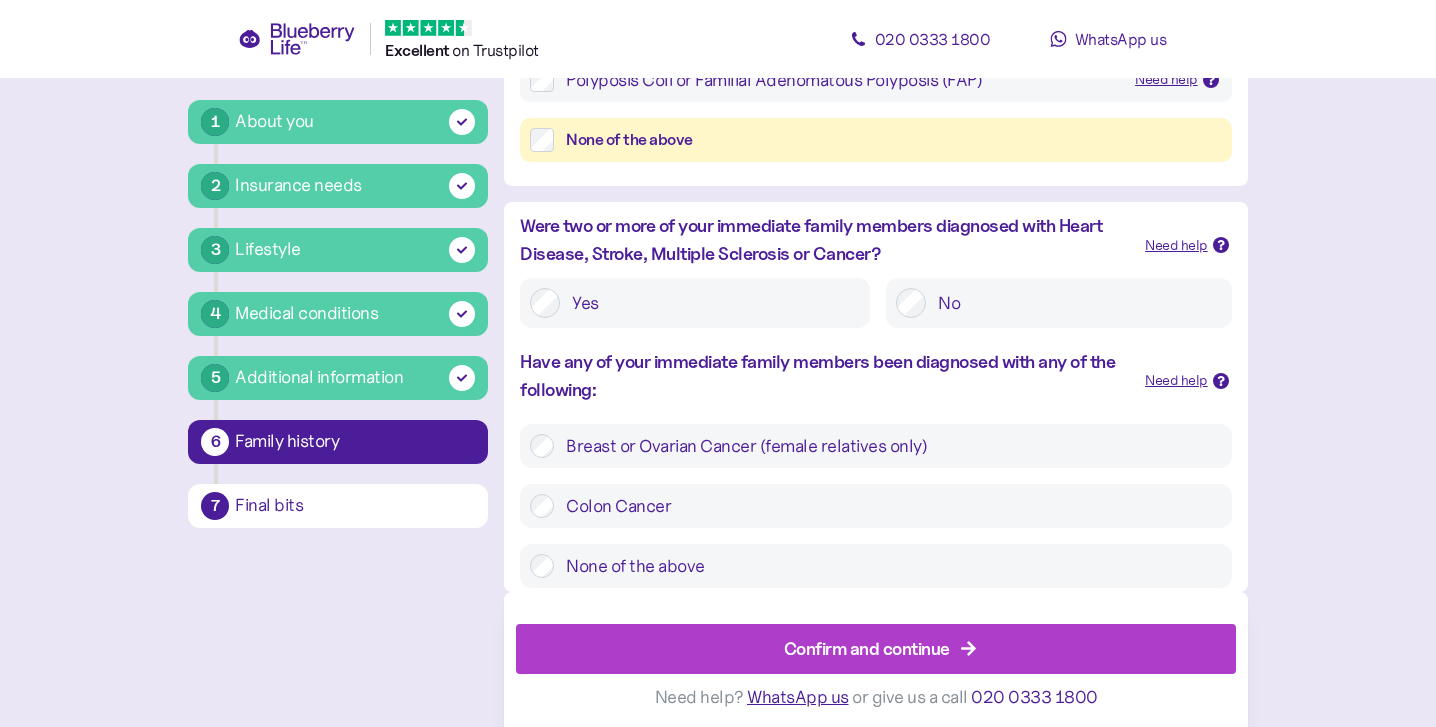 click on "Yes" at bounding box center [710, 303] 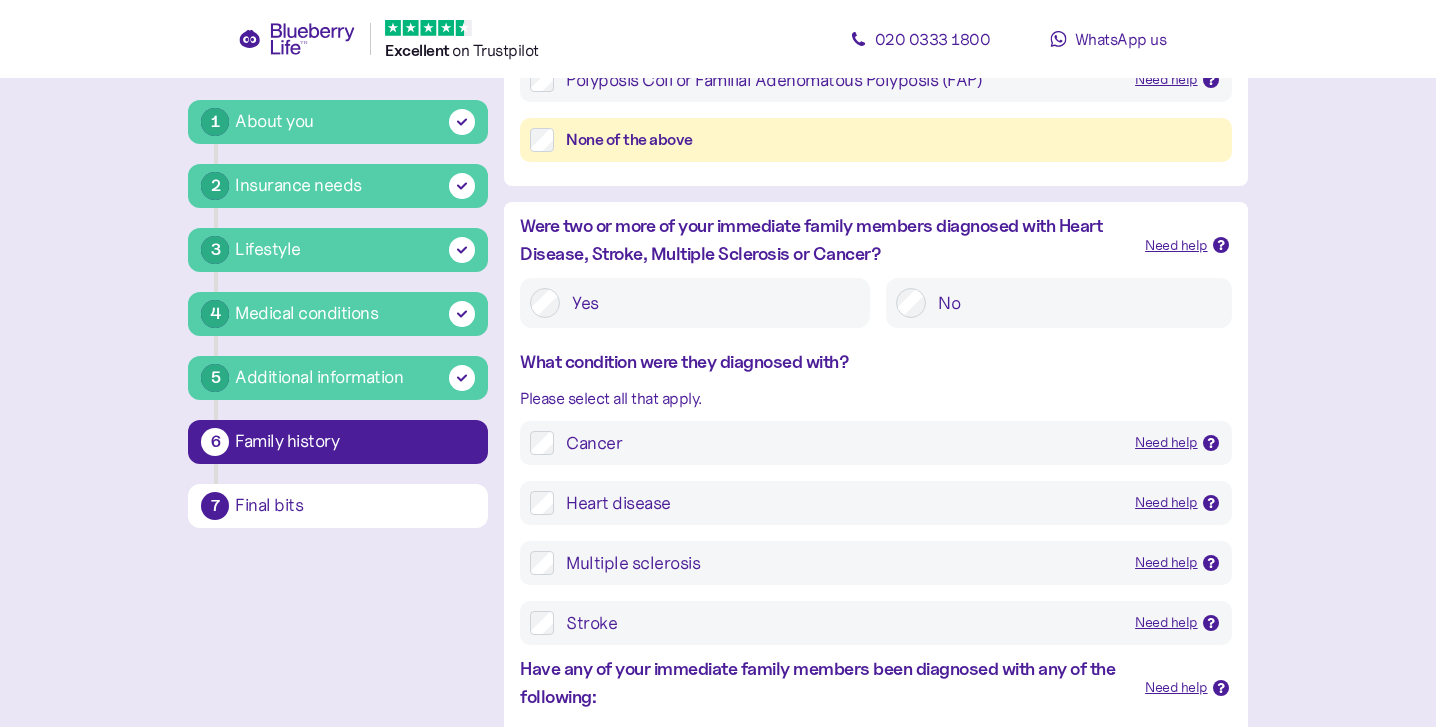 click on "Cancer Need help Cancer is a disease in which cells in the body grow out of control. Cancer cells can invade nearby tissues and can spread to distant areas of the body." at bounding box center [875, 443] 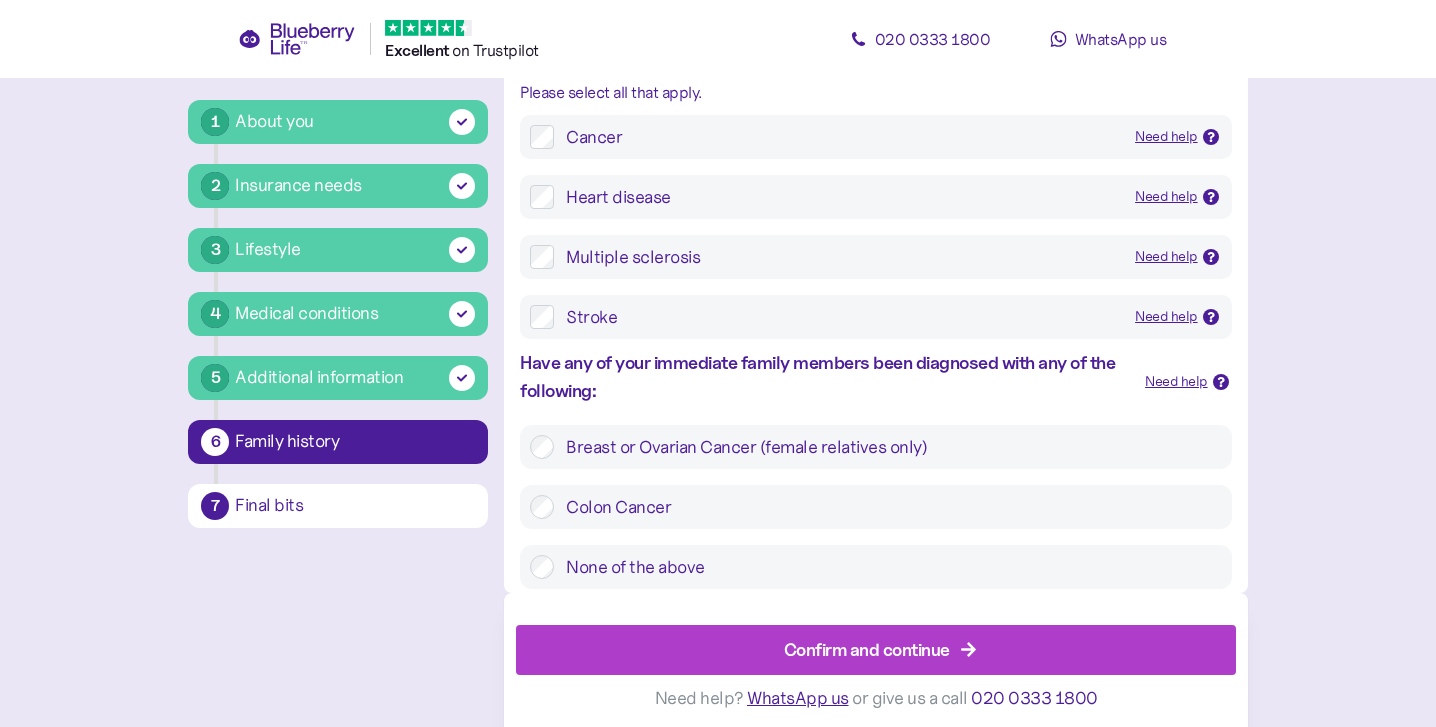 scroll, scrollTop: 948, scrollLeft: 0, axis: vertical 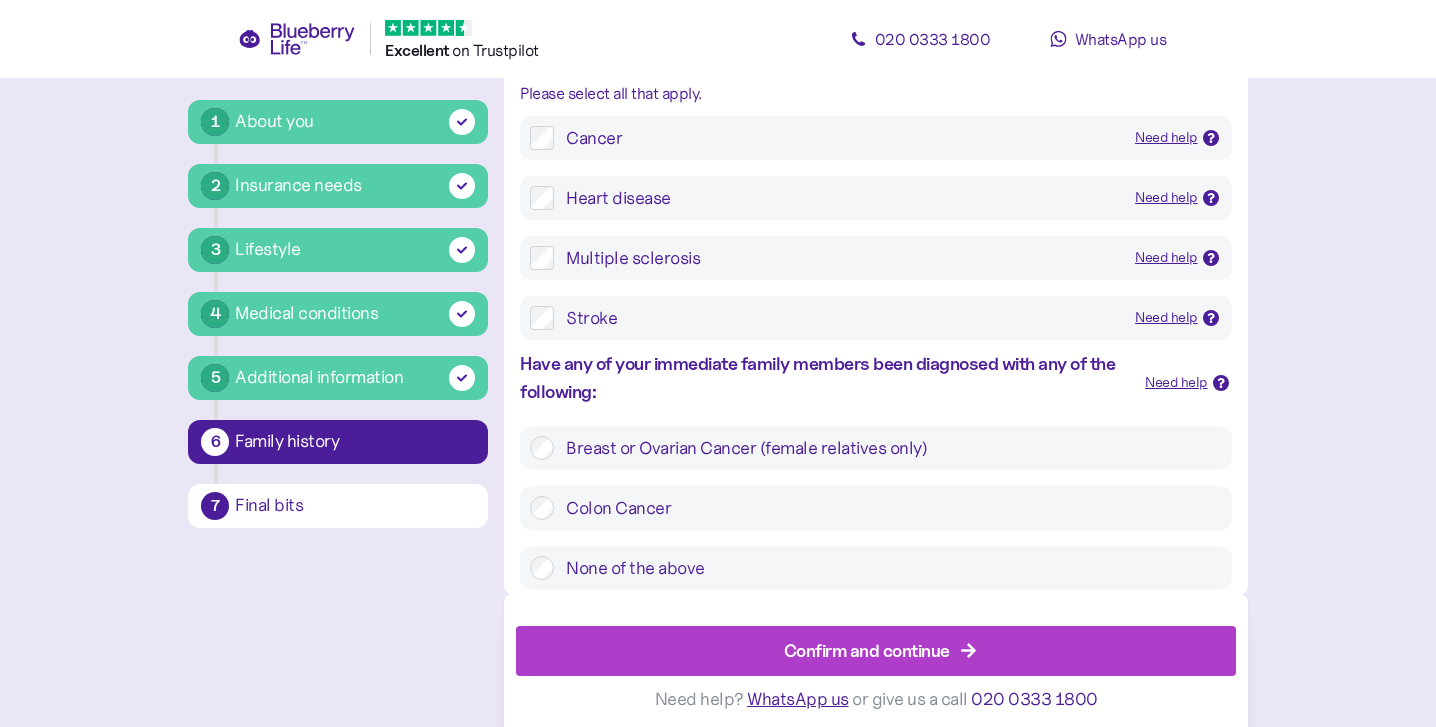 click on "None of the above" at bounding box center (887, 568) 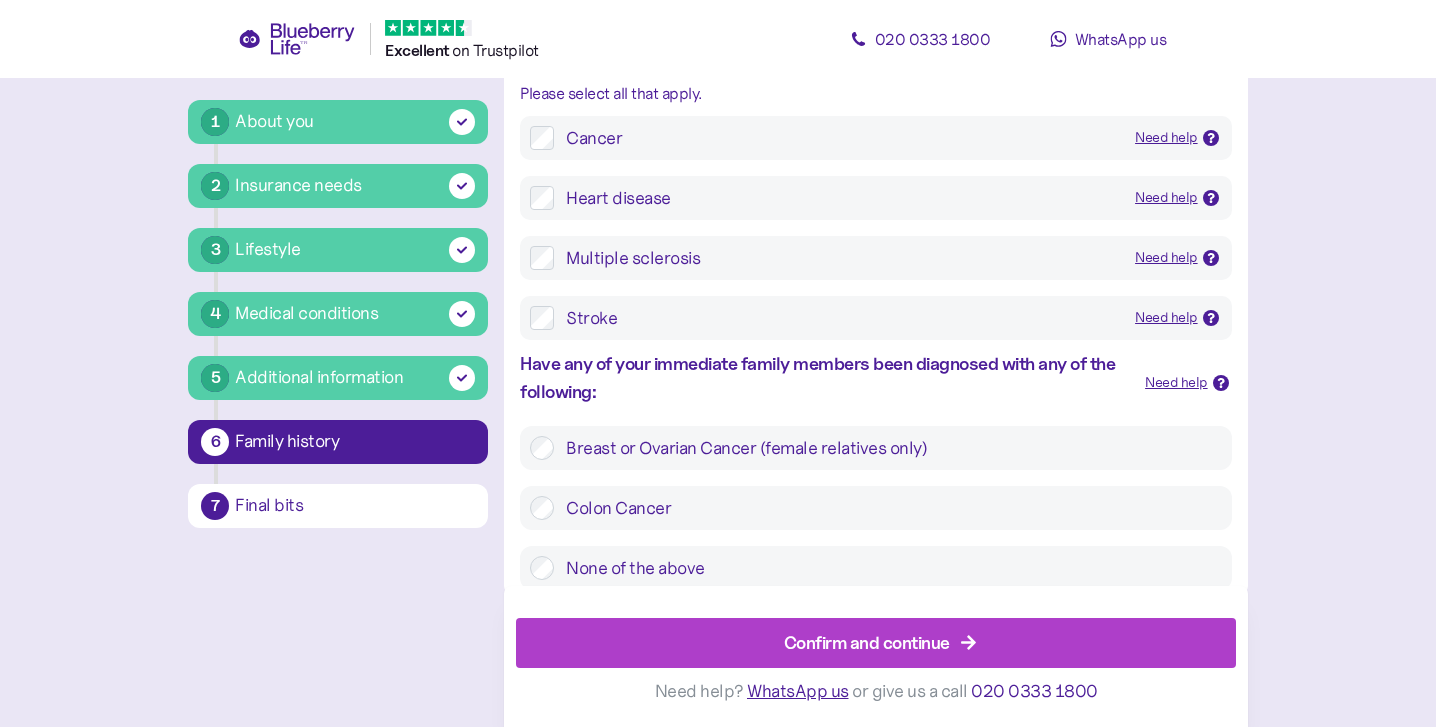 click on "Confirm and continue" at bounding box center (880, 643) 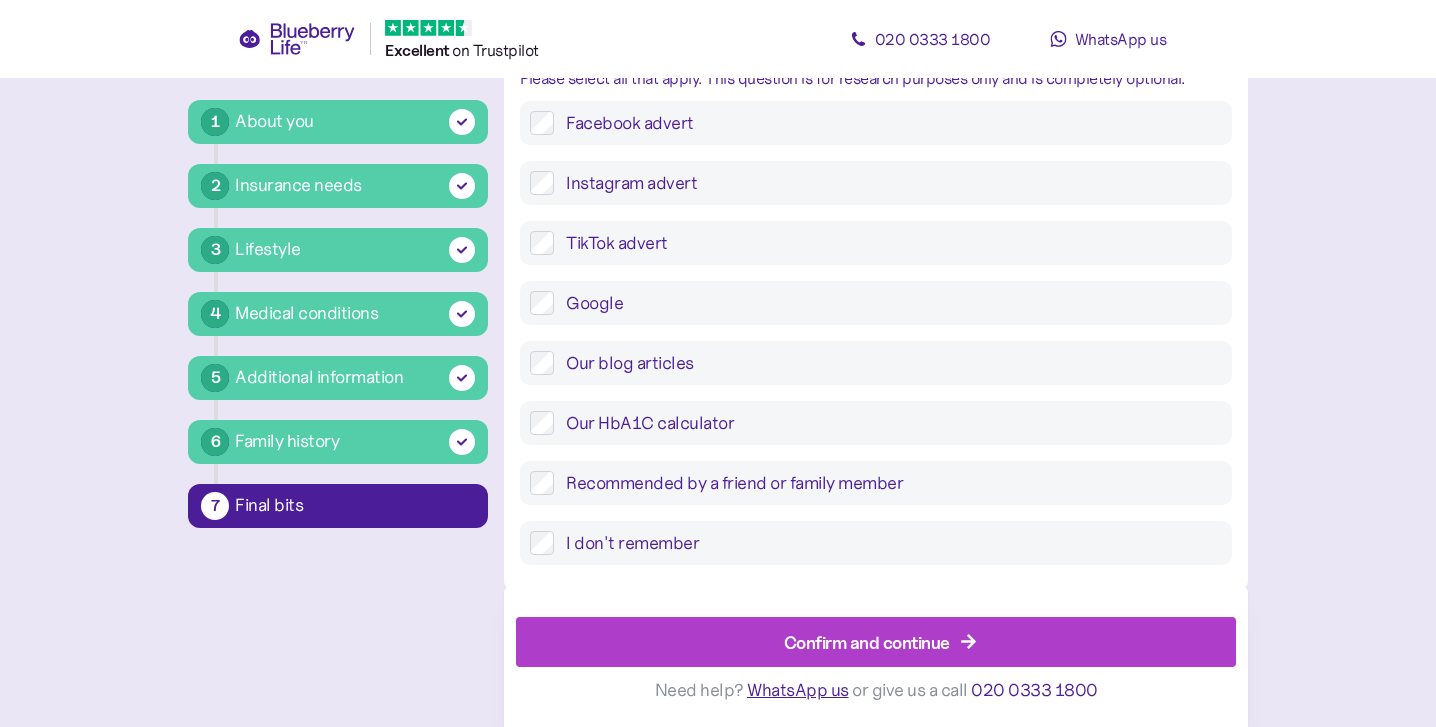 scroll, scrollTop: 597, scrollLeft: 0, axis: vertical 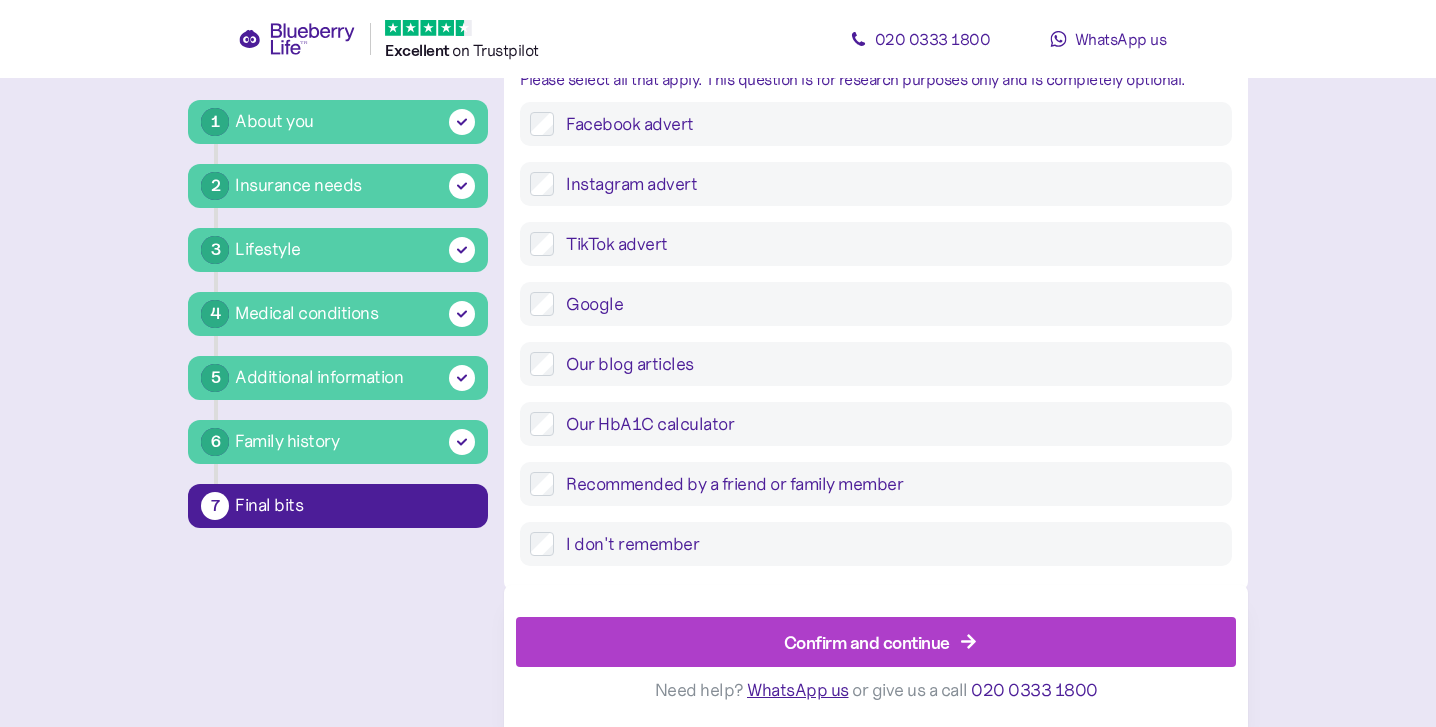 click on "I don't remember" at bounding box center [887, 544] 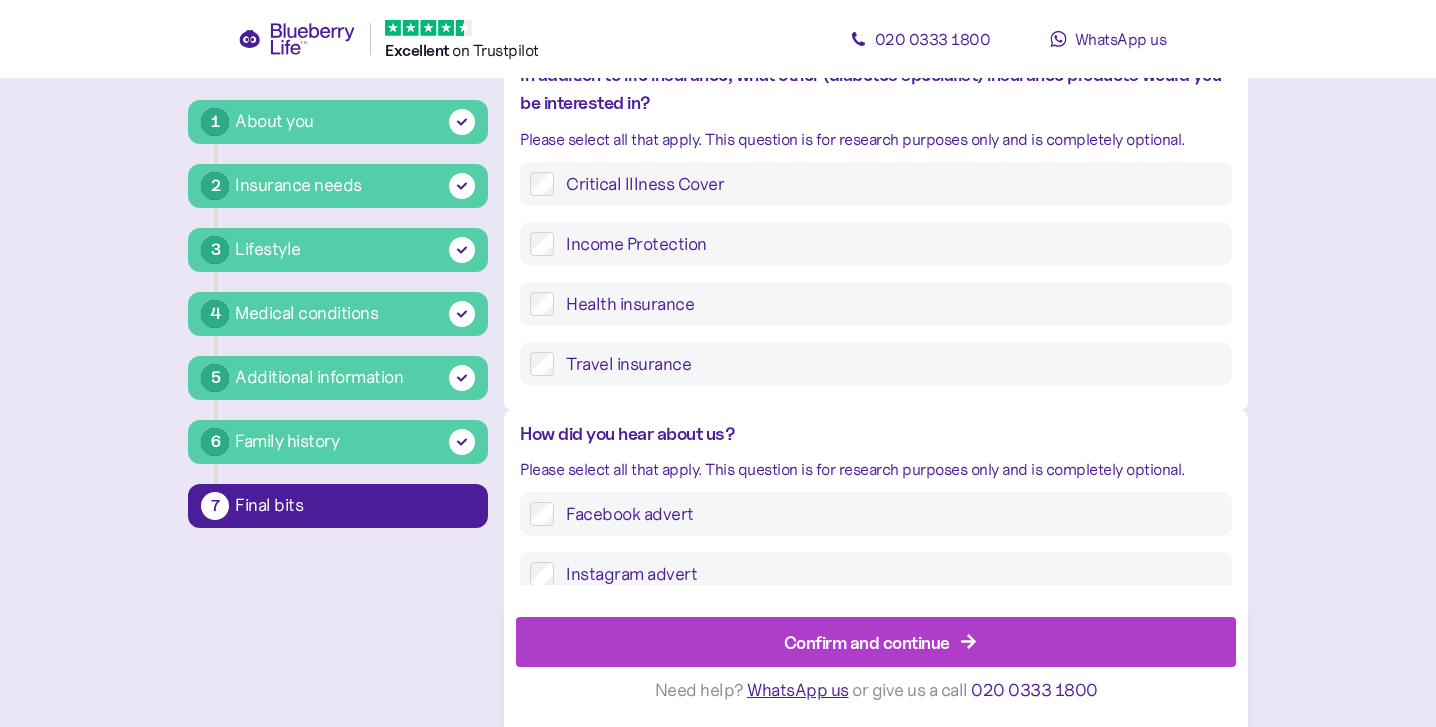 scroll, scrollTop: 213, scrollLeft: 0, axis: vertical 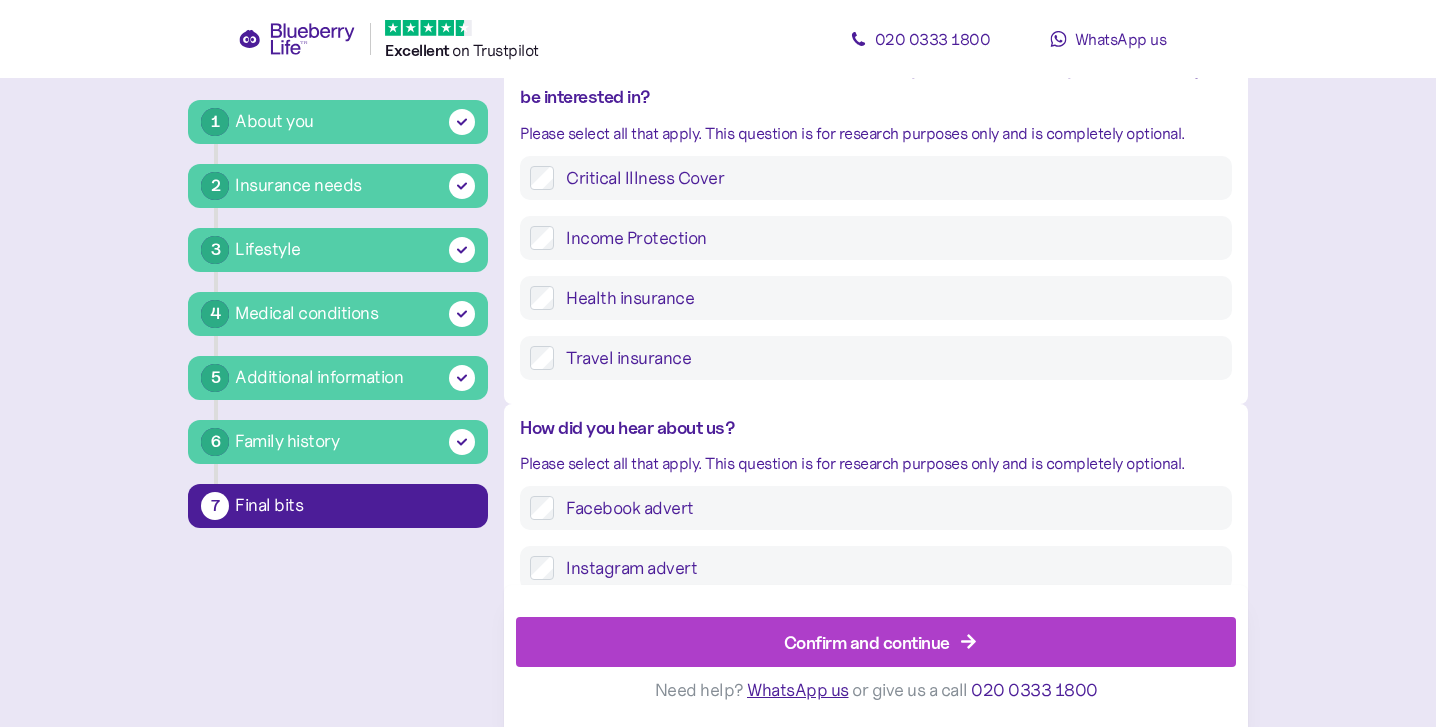 click on "Confirm and continue" at bounding box center (880, 643) 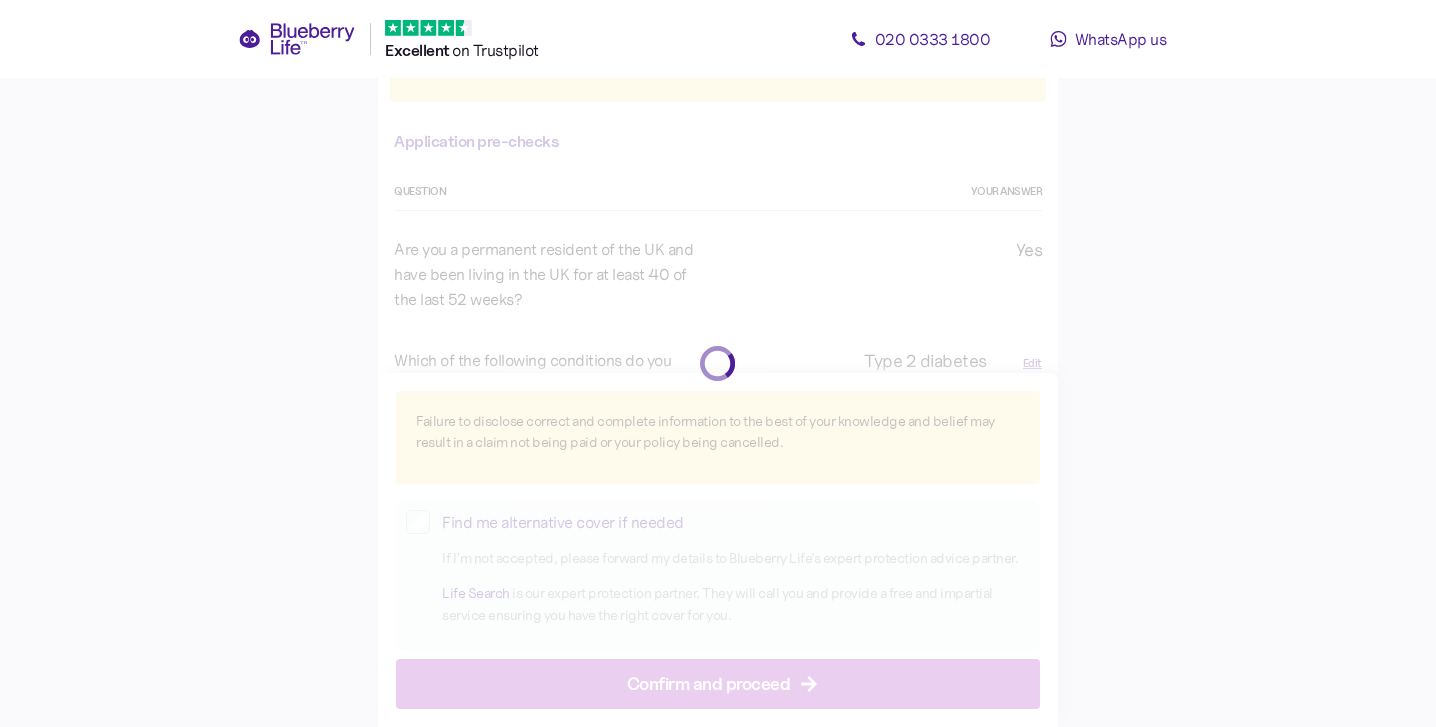 scroll, scrollTop: 0, scrollLeft: 0, axis: both 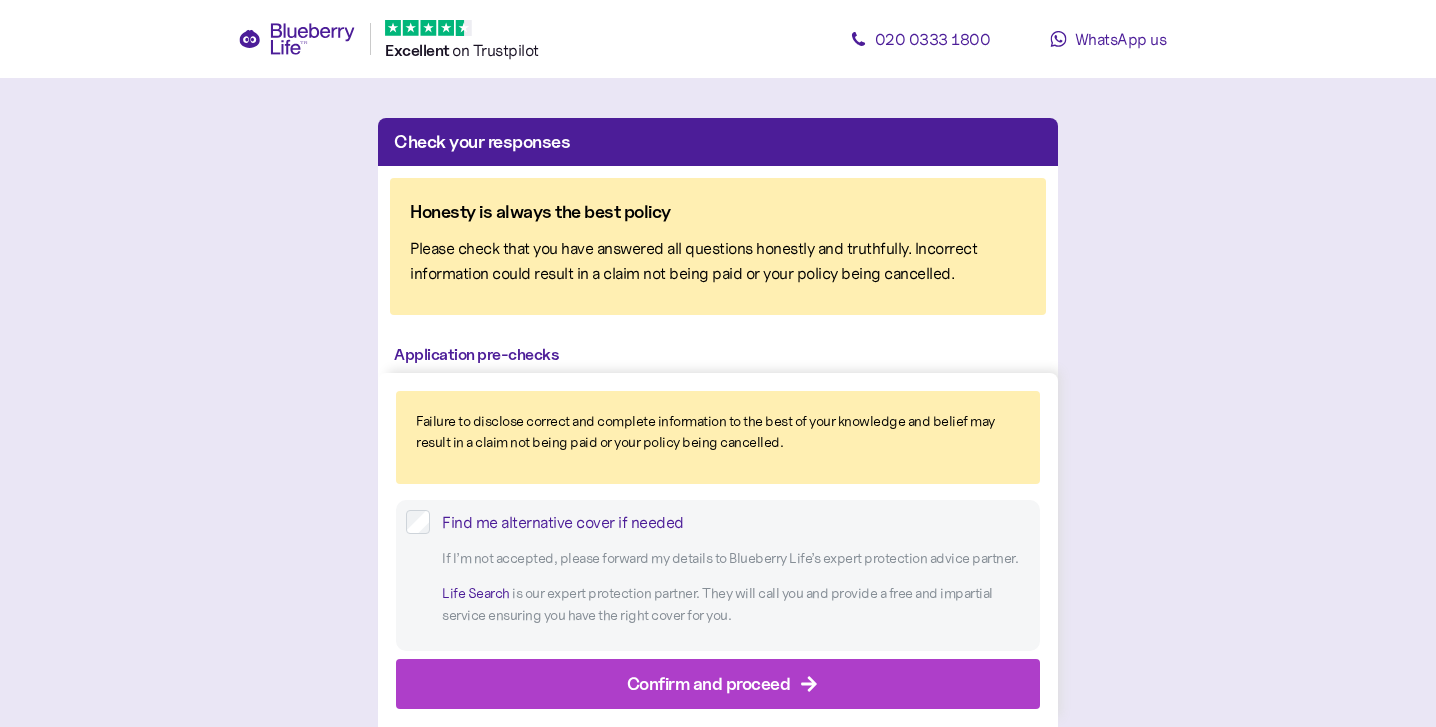 click on "Find me alternative cover if needed" at bounding box center [736, 522] 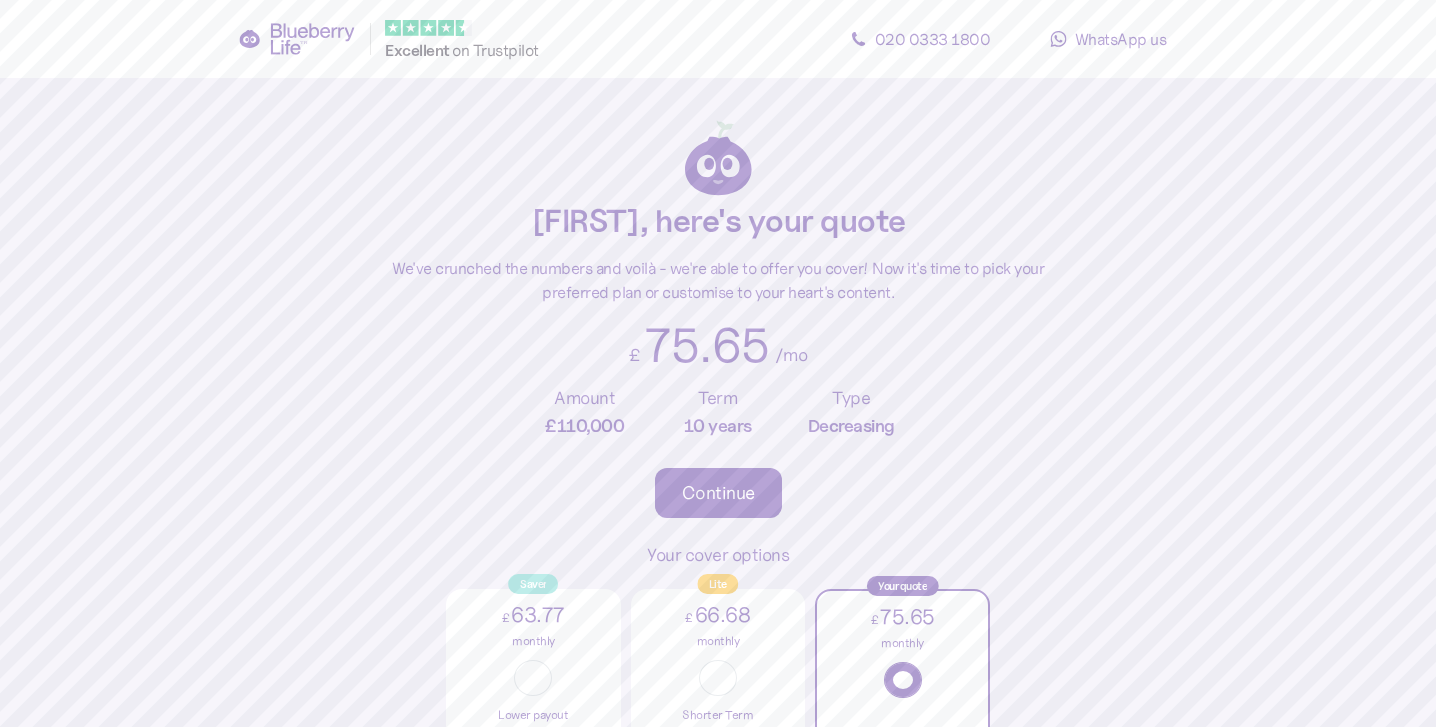 scroll, scrollTop: 0, scrollLeft: 0, axis: both 